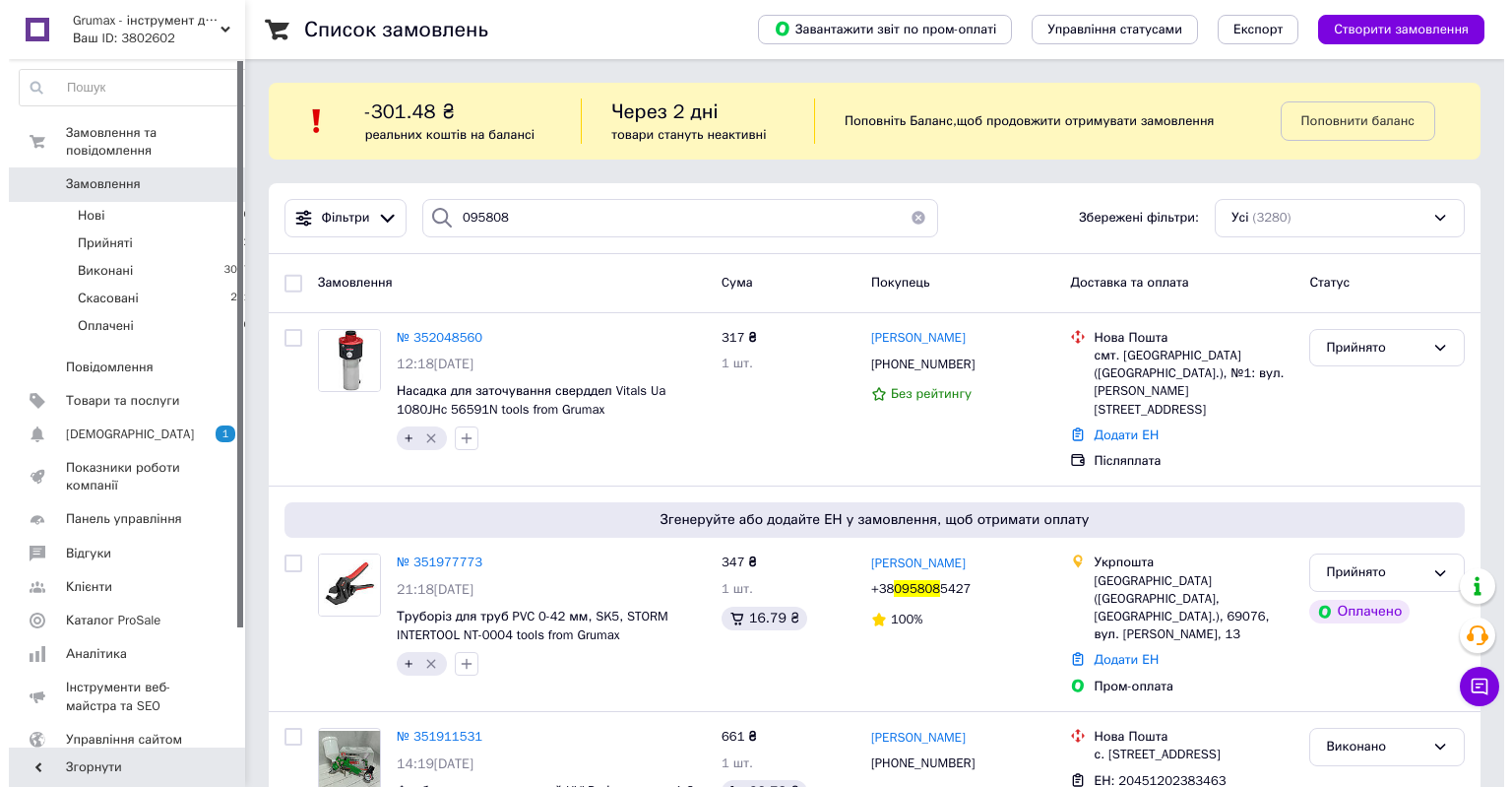 scroll, scrollTop: 0, scrollLeft: 0, axis: both 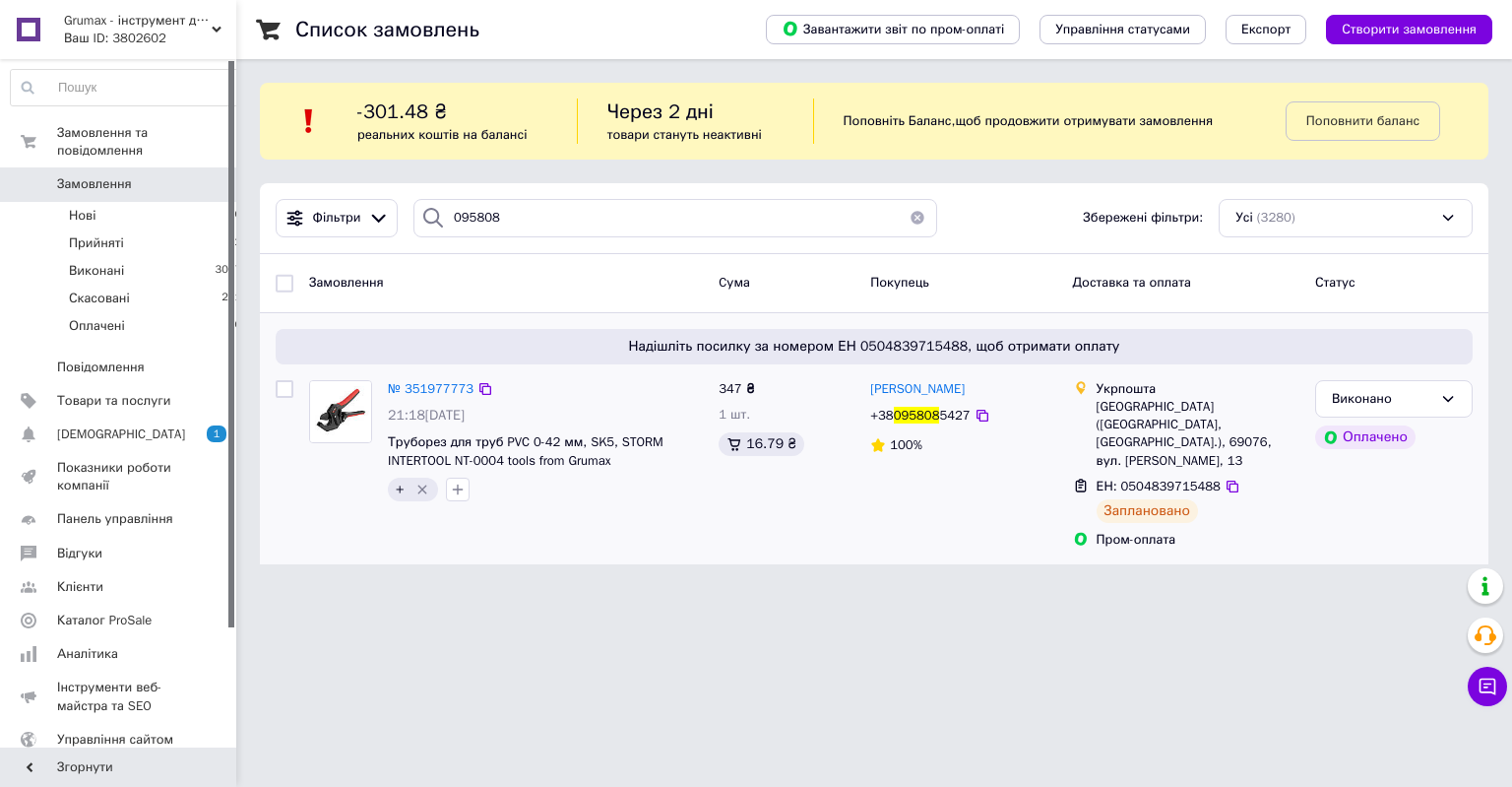 type on "095808" 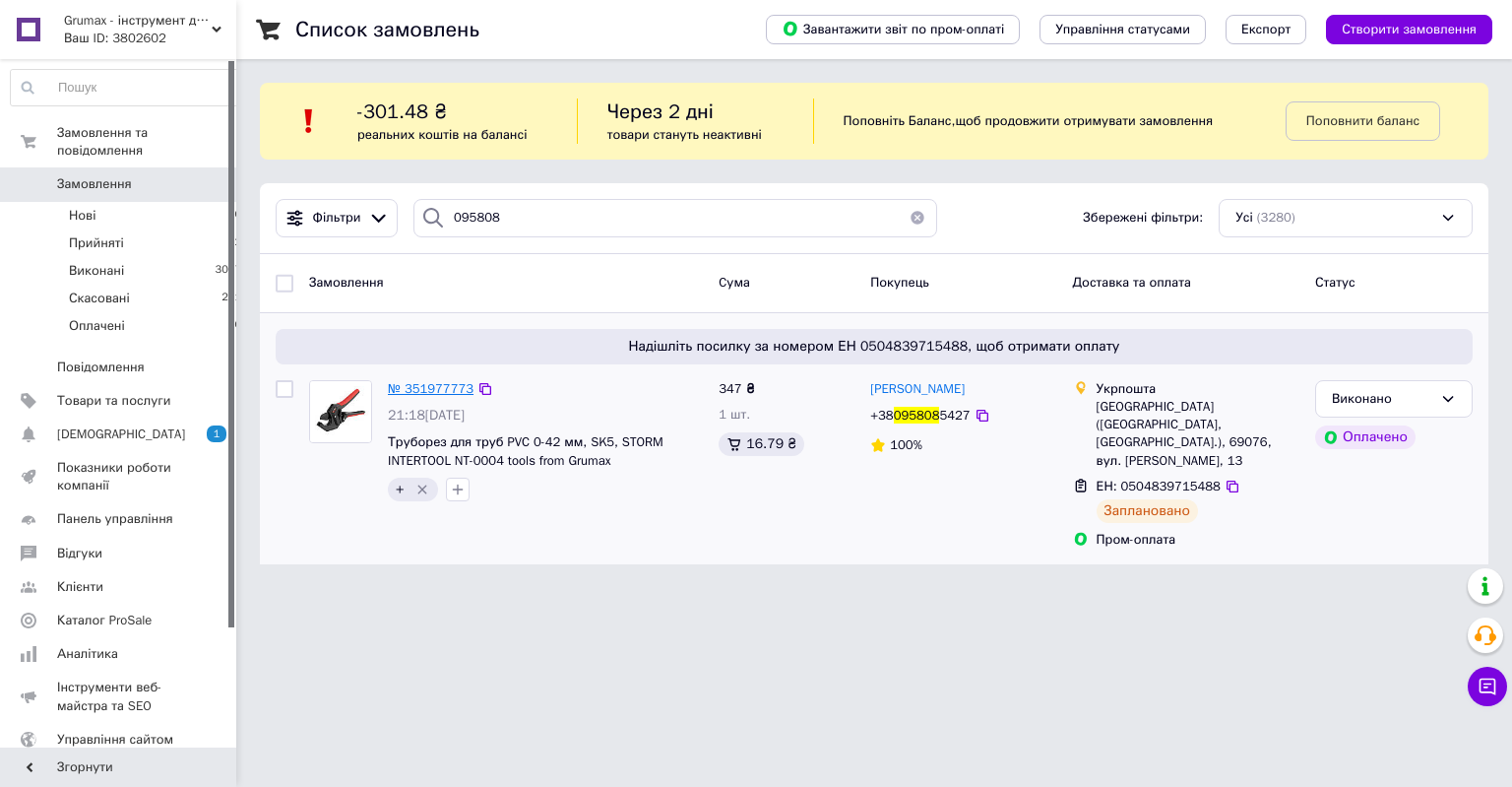 click on "№ 351977773" at bounding box center (430, 388) 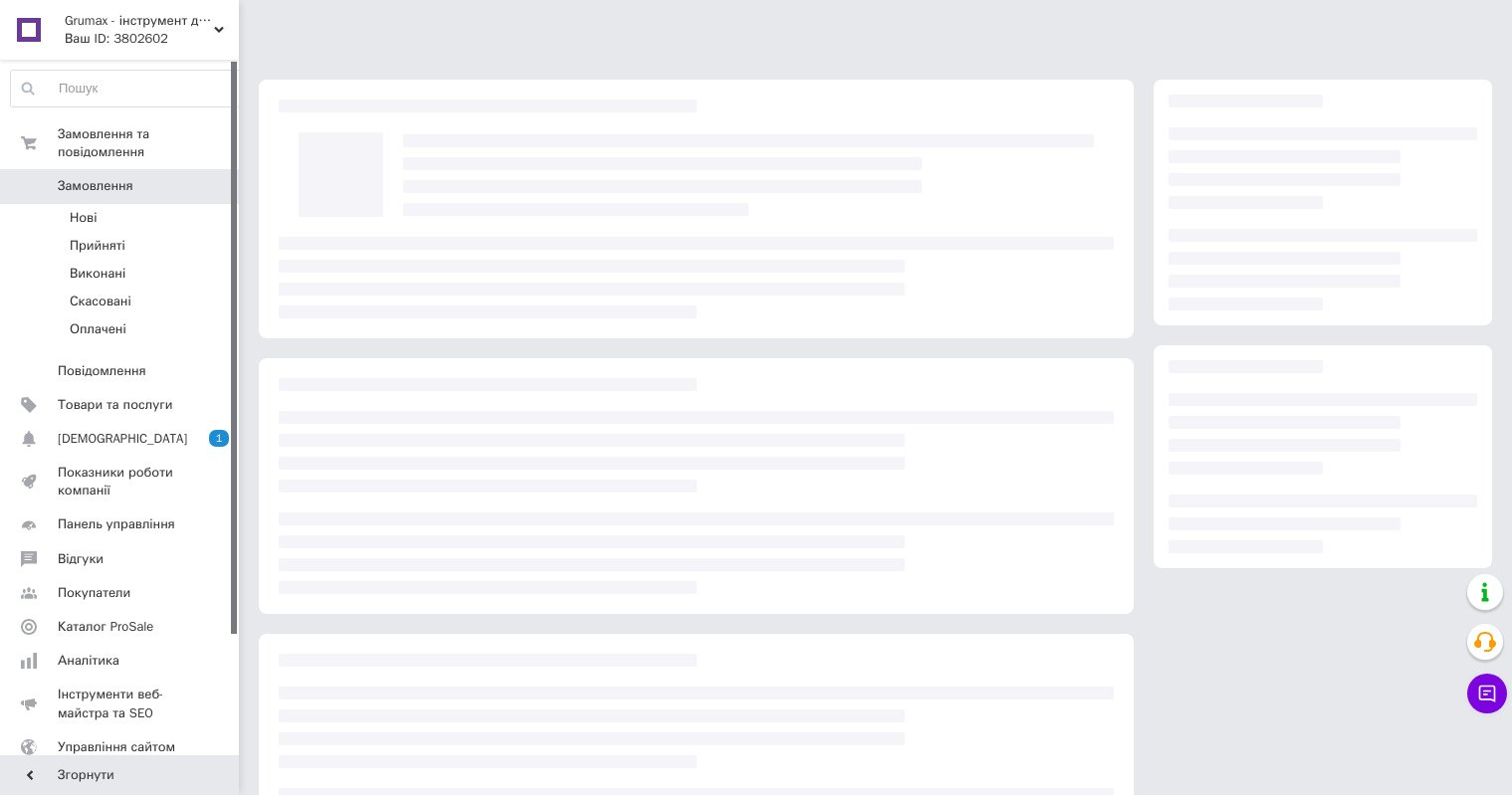 scroll, scrollTop: 0, scrollLeft: 0, axis: both 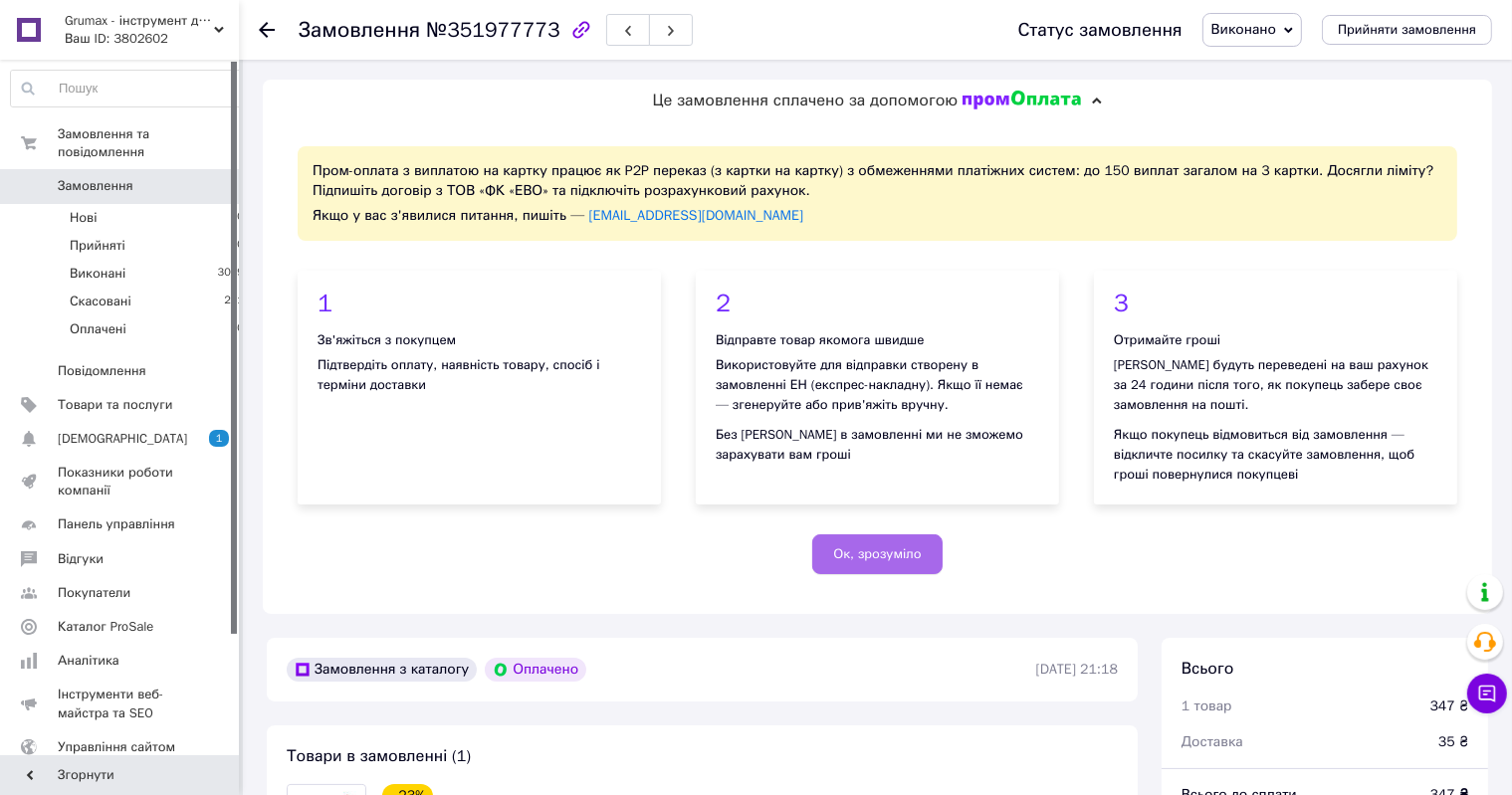 click on "Ок, зрозуміло" at bounding box center (877, 554) 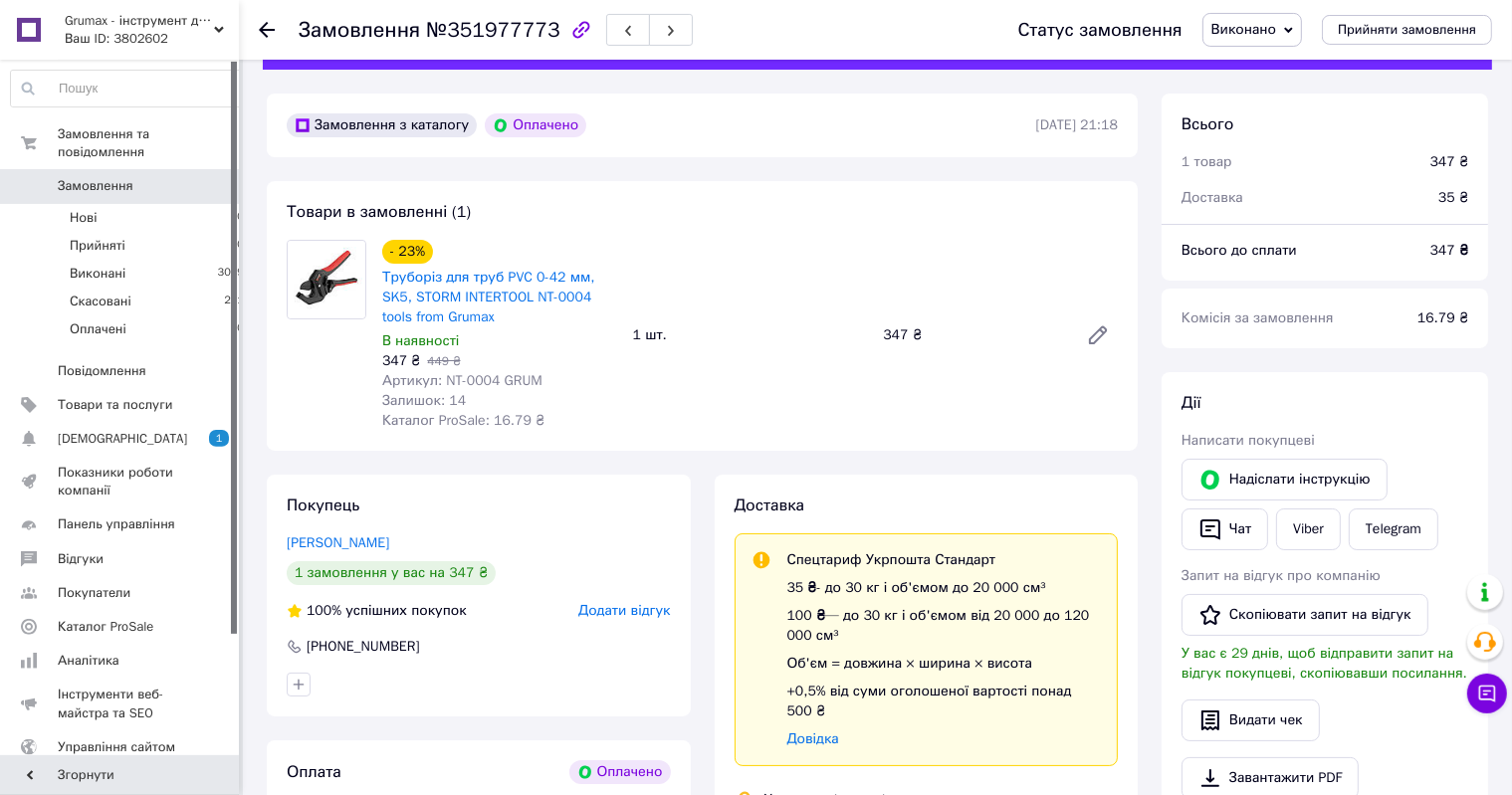scroll, scrollTop: 104, scrollLeft: 0, axis: vertical 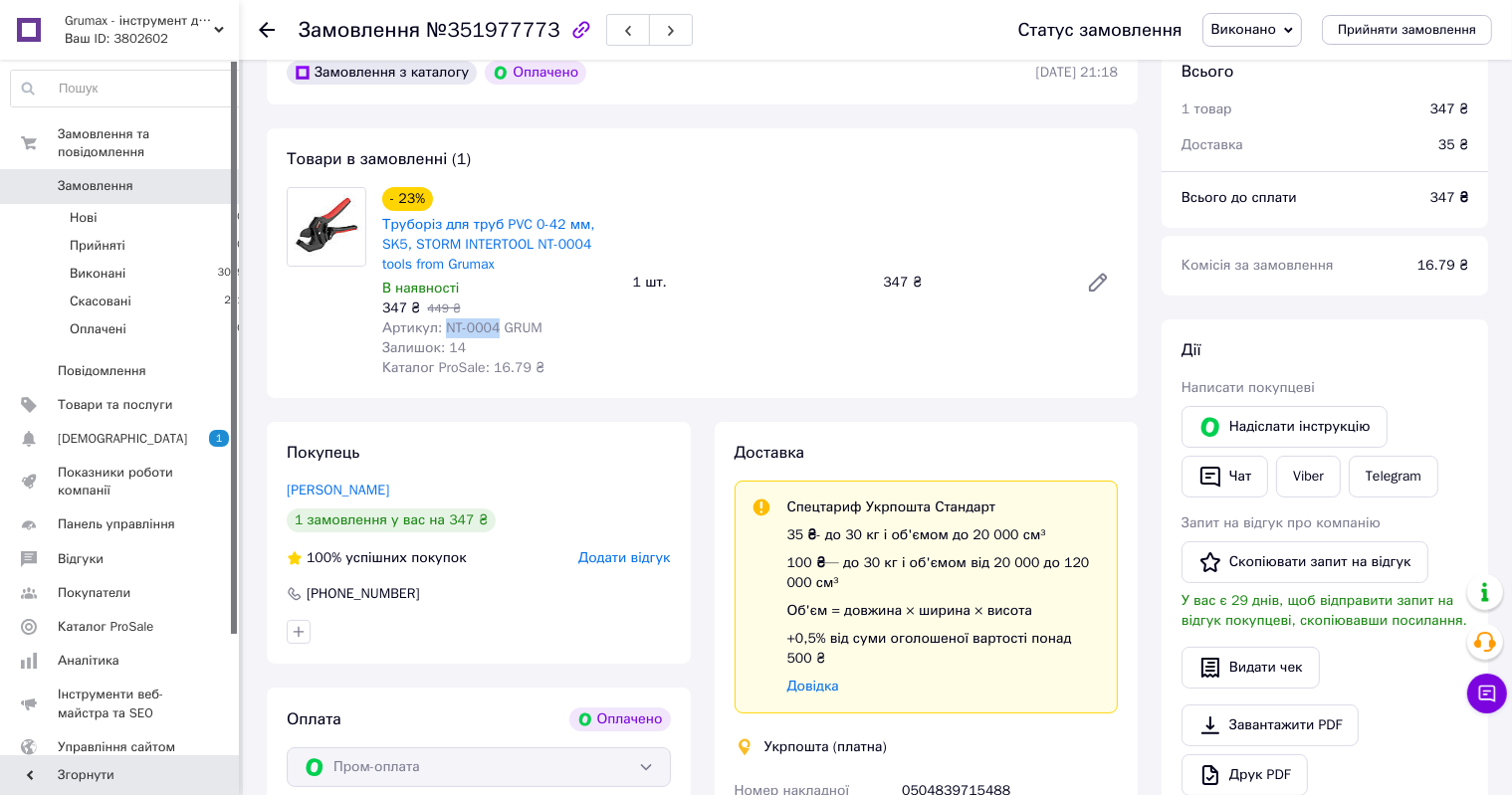 drag, startPoint x: 496, startPoint y: 326, endPoint x: 443, endPoint y: 325, distance: 53.009433 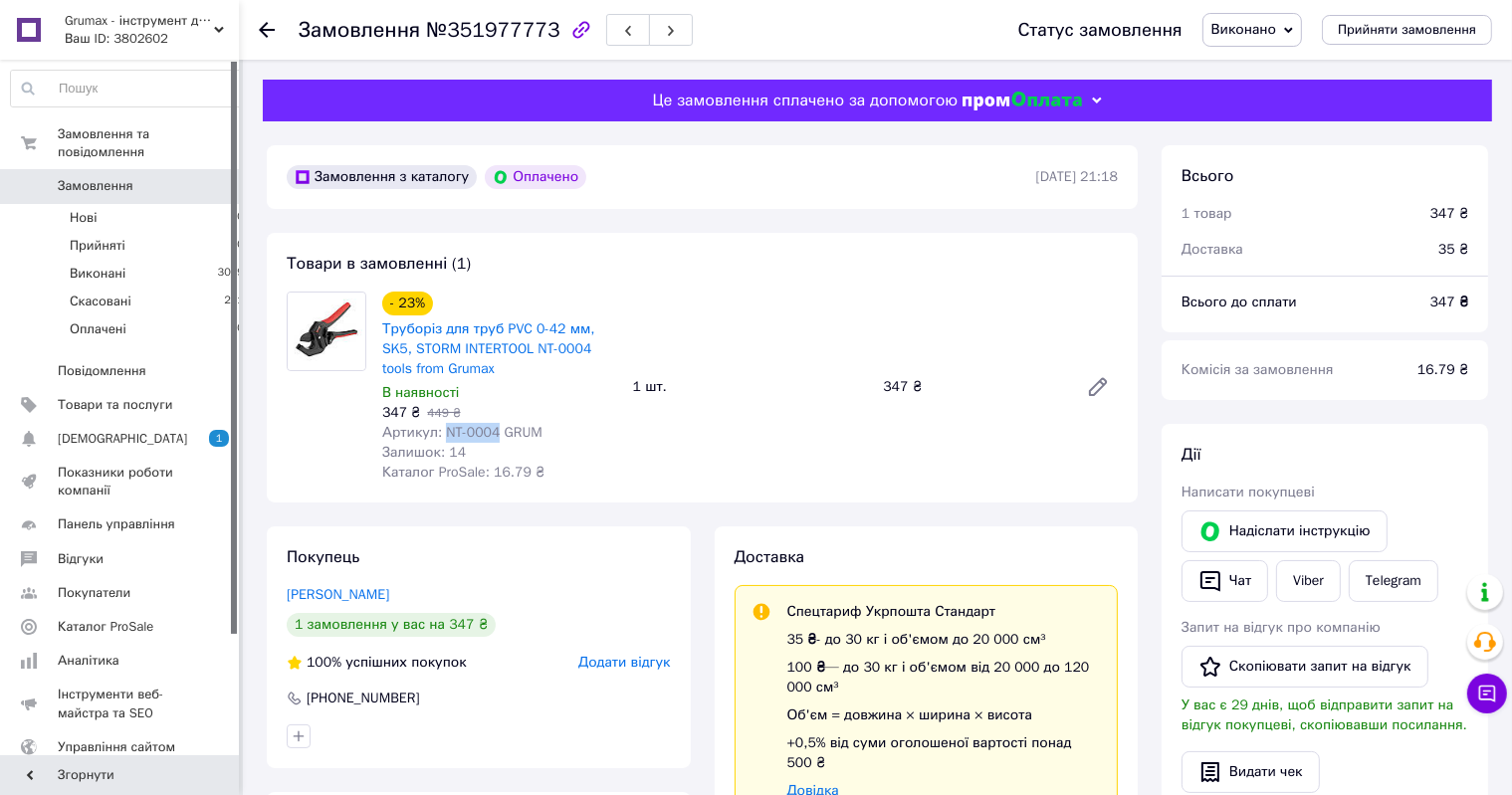 click on "Замовлення 0" at bounding box center (127, 186) 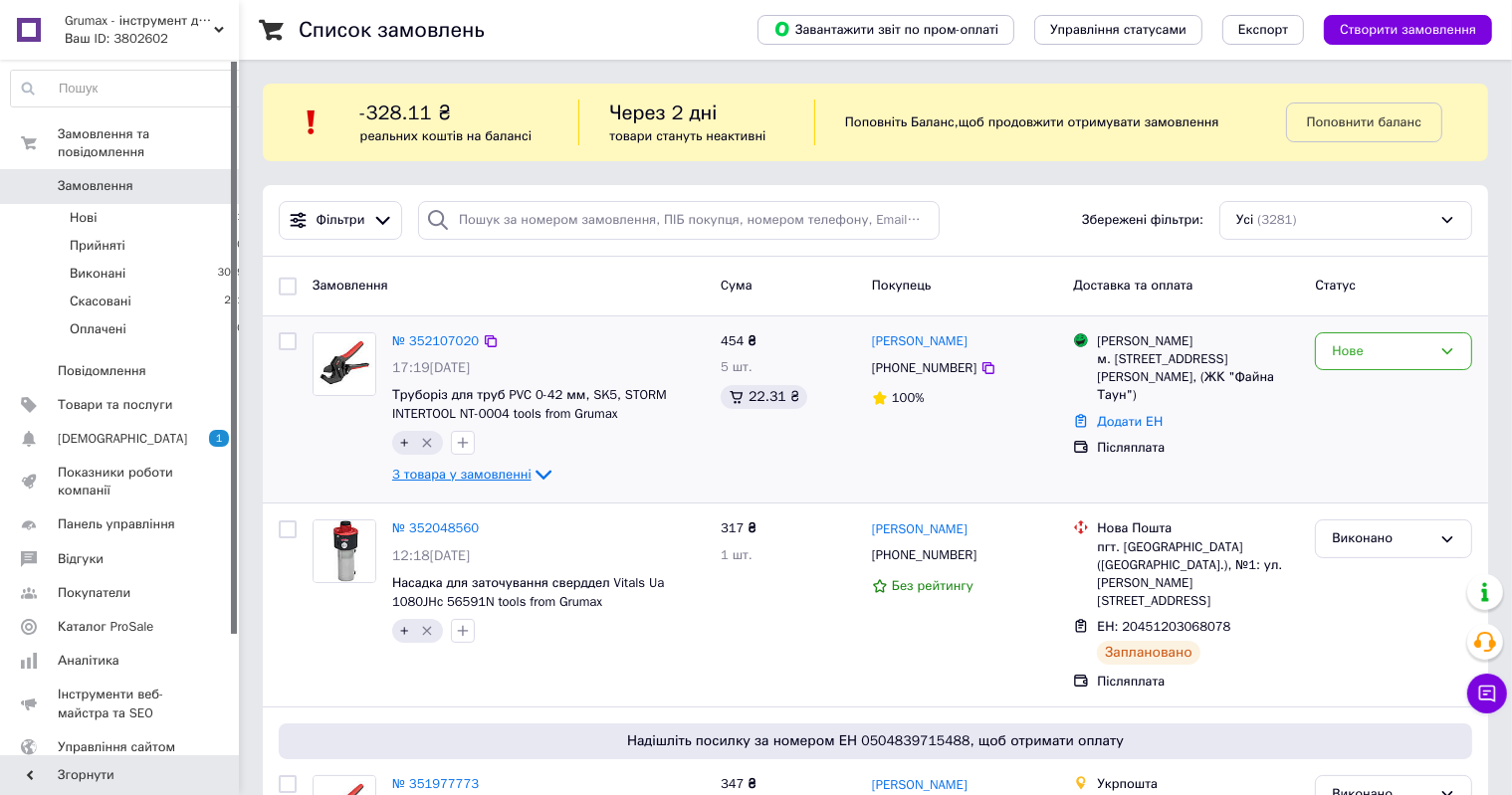 click 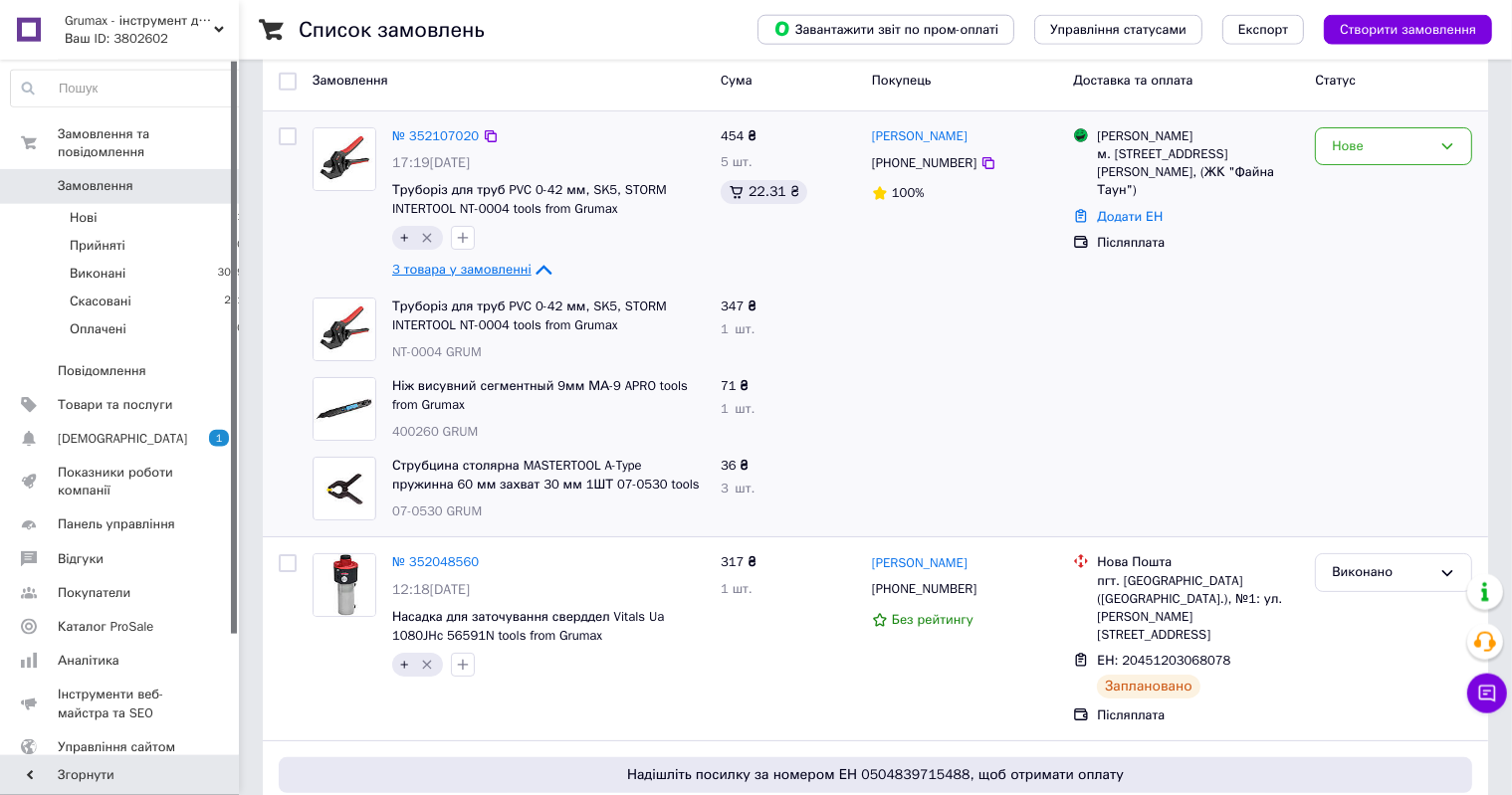 scroll, scrollTop: 210, scrollLeft: 0, axis: vertical 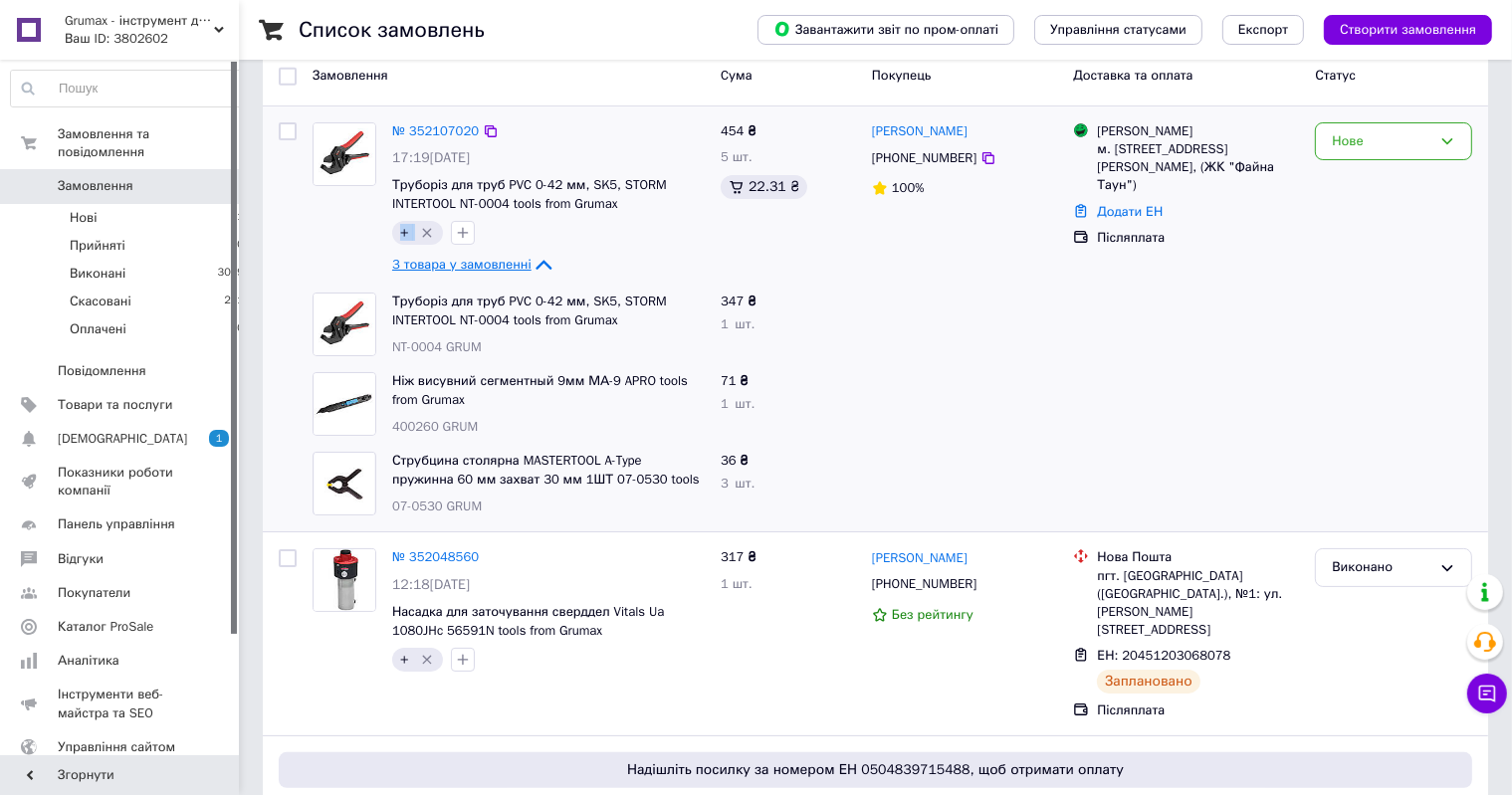 drag, startPoint x: 752, startPoint y: 484, endPoint x: 393, endPoint y: 245, distance: 431.27949 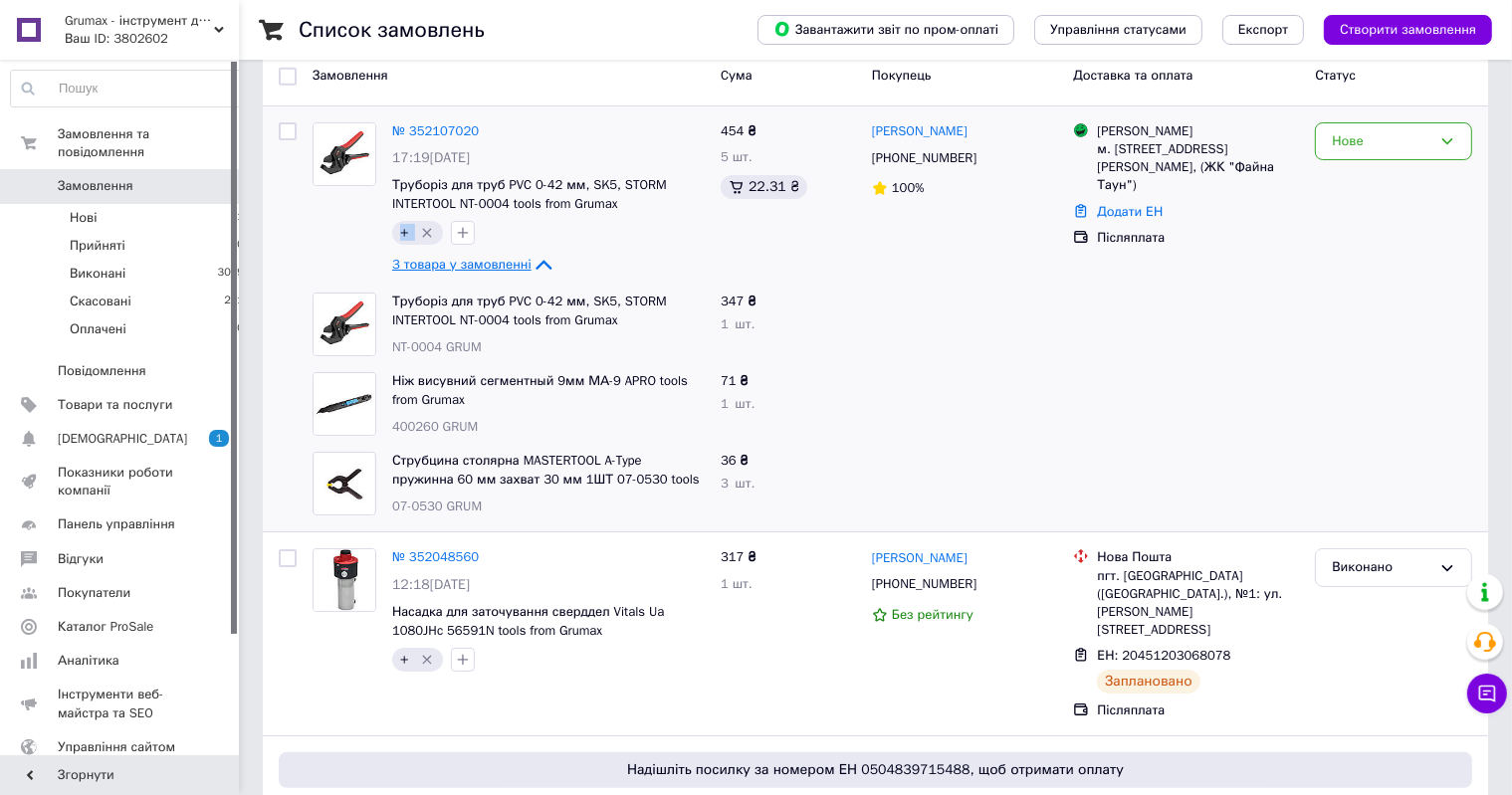 click at bounding box center (965, 324) 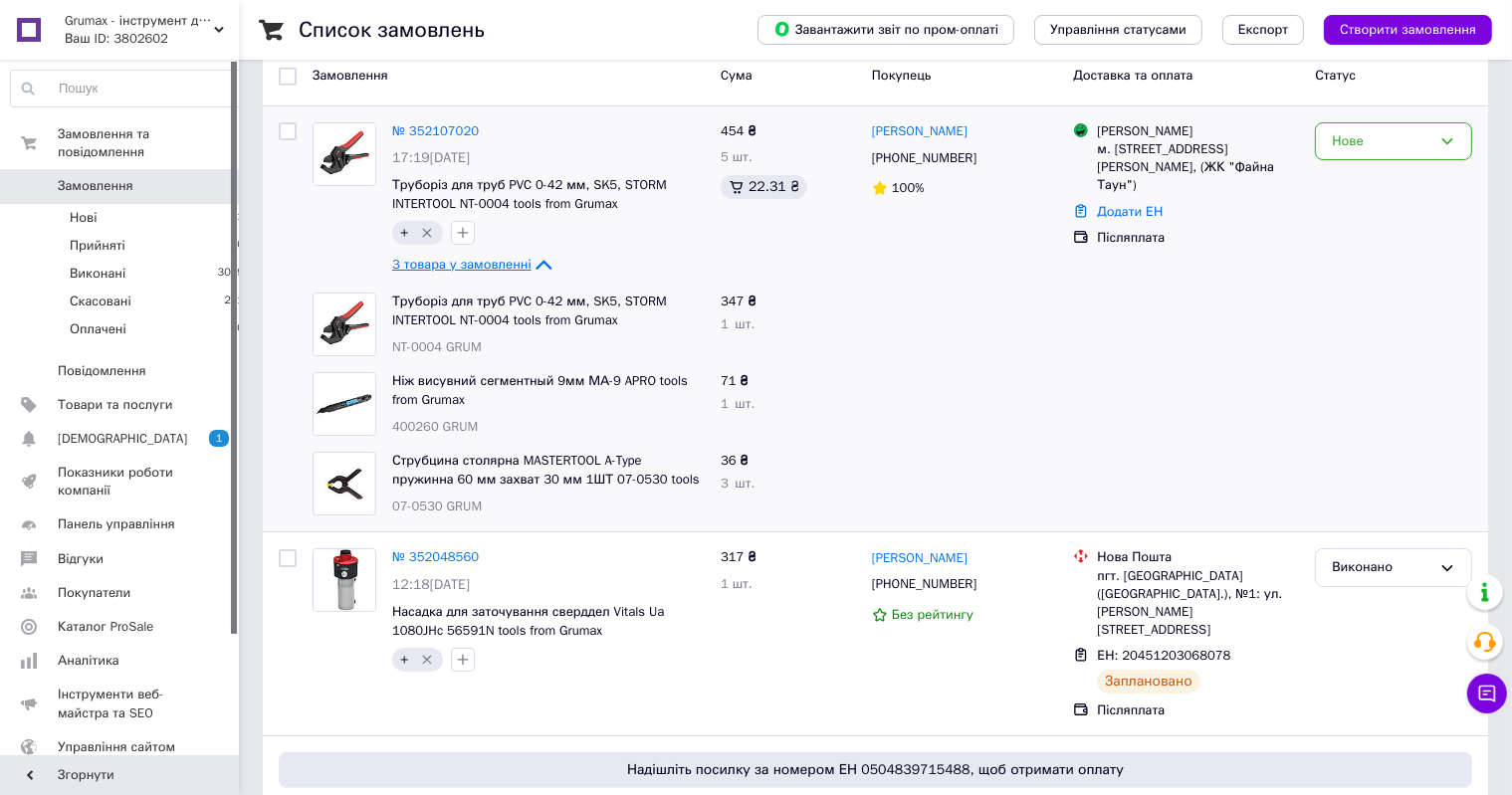 scroll, scrollTop: 420, scrollLeft: 0, axis: vertical 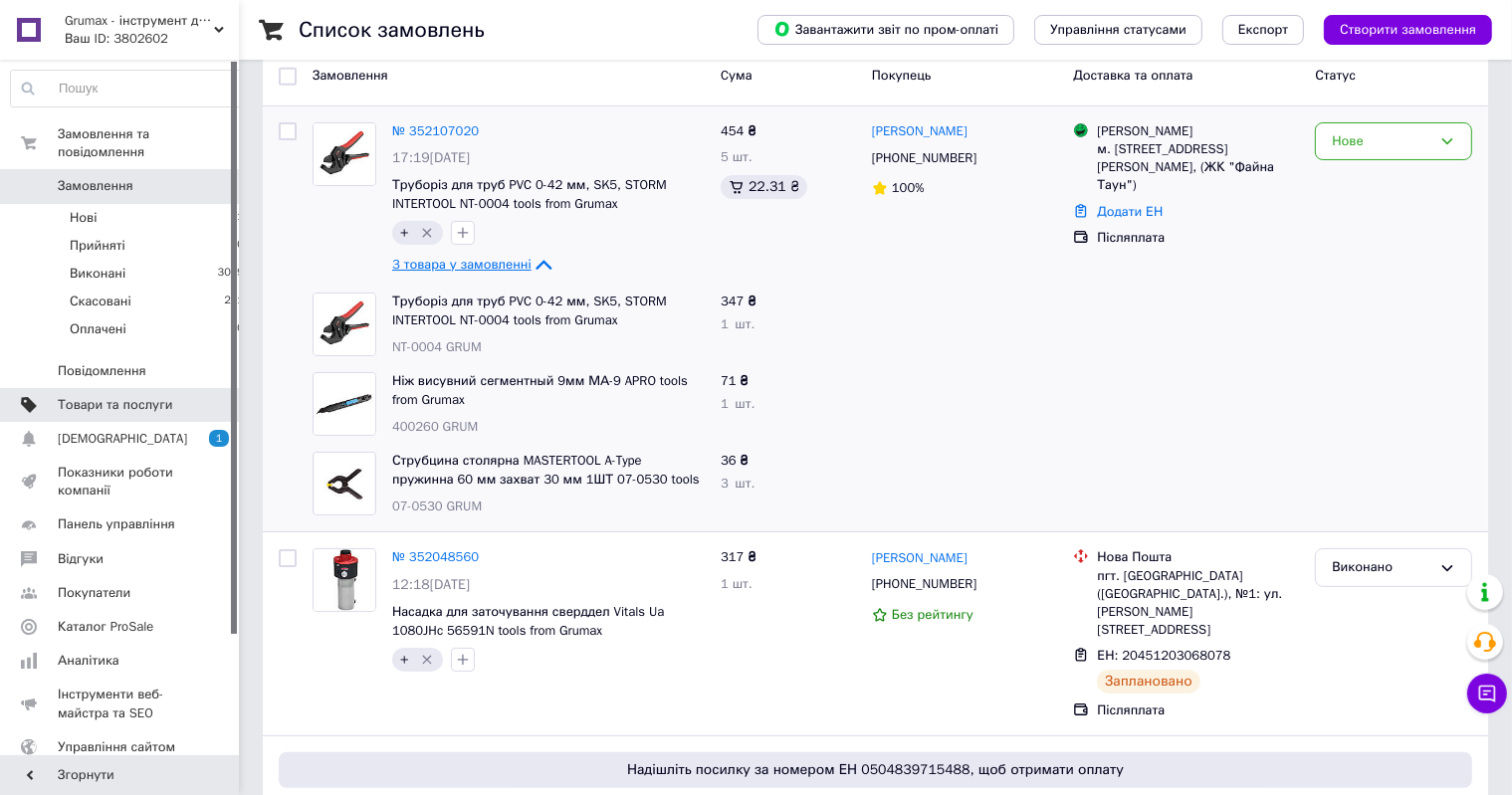 click on "Товари та послуги" at bounding box center [114, 405] 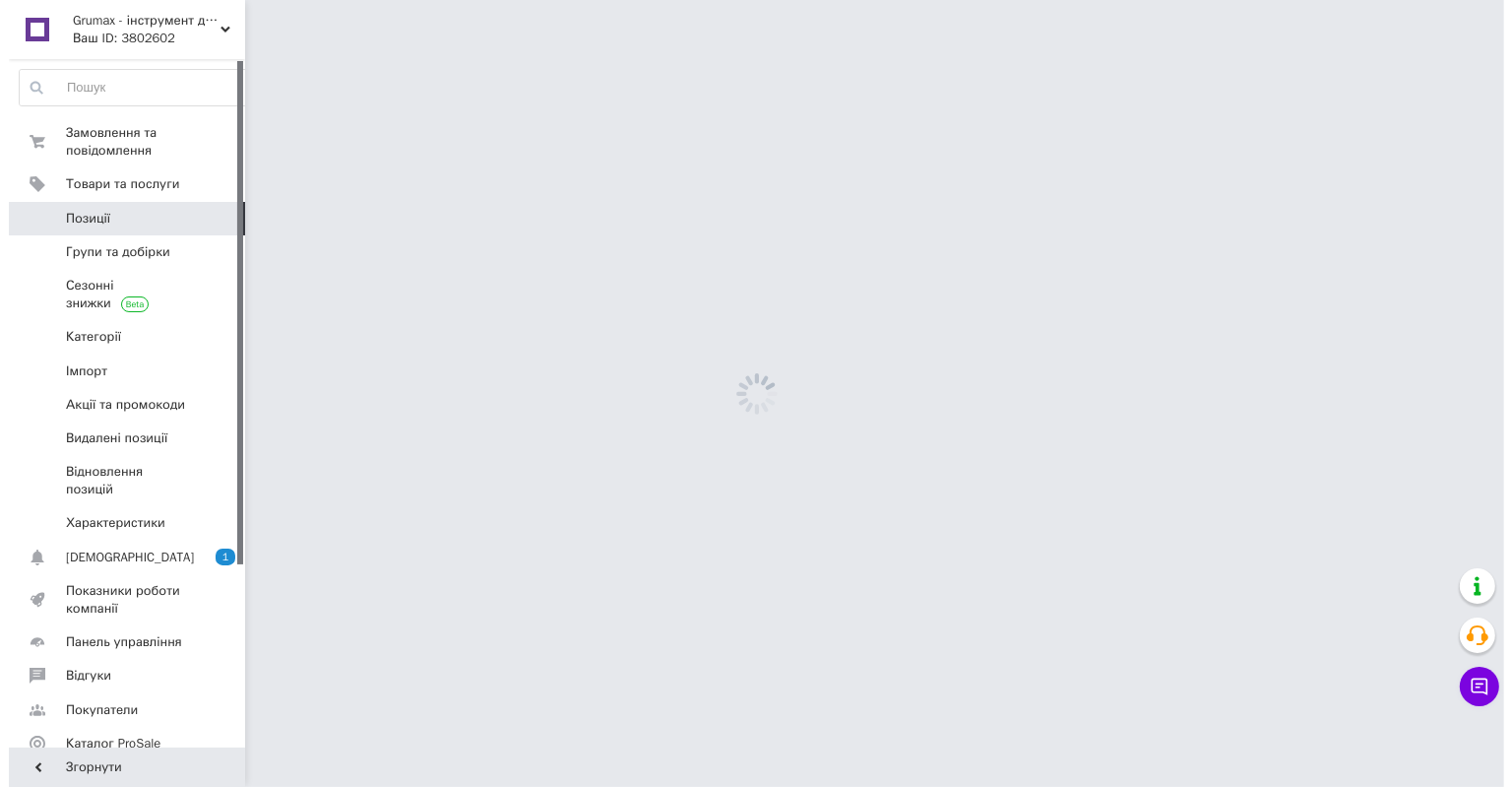 scroll, scrollTop: 0, scrollLeft: 0, axis: both 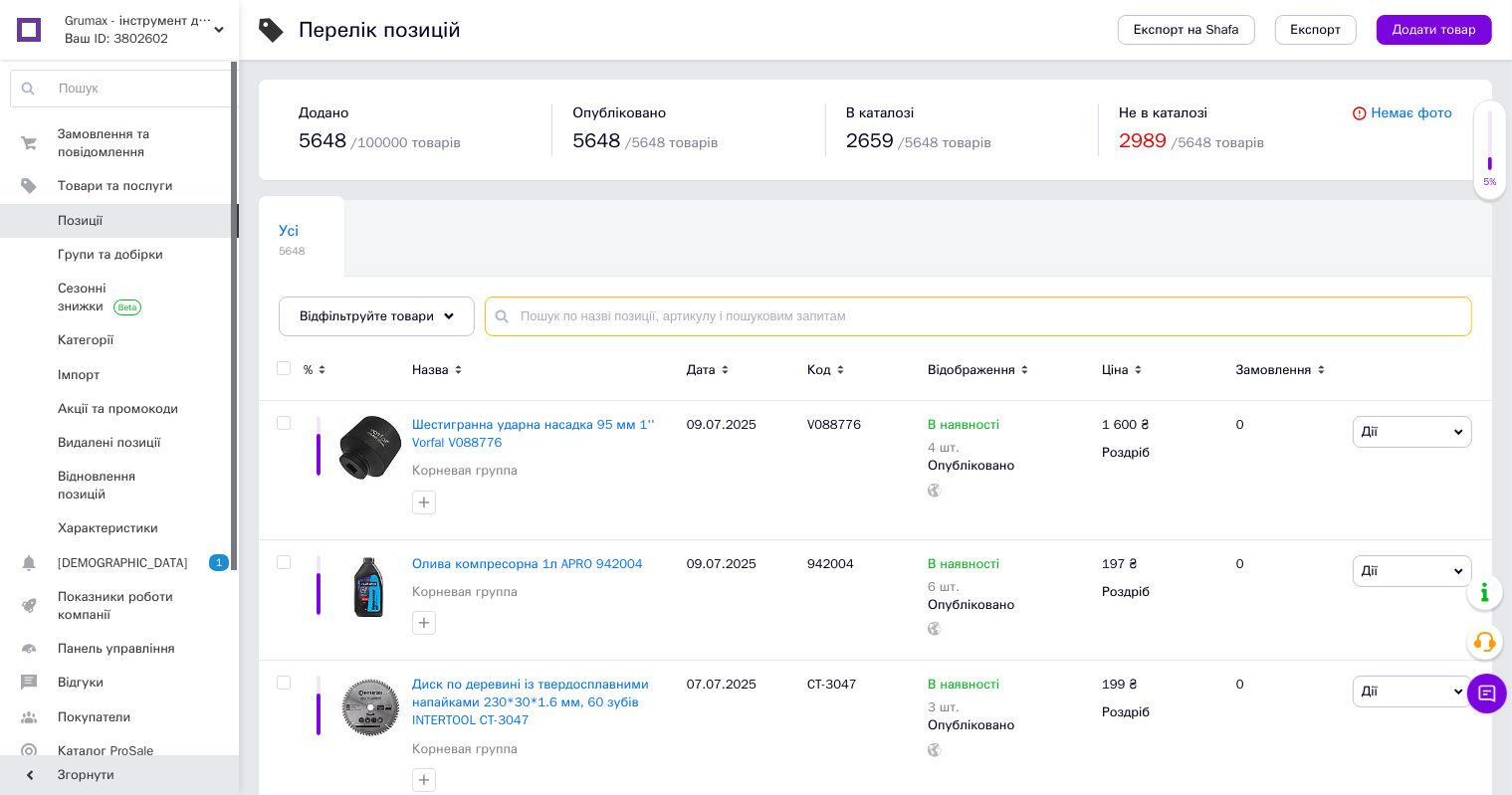 click at bounding box center [978, 316] 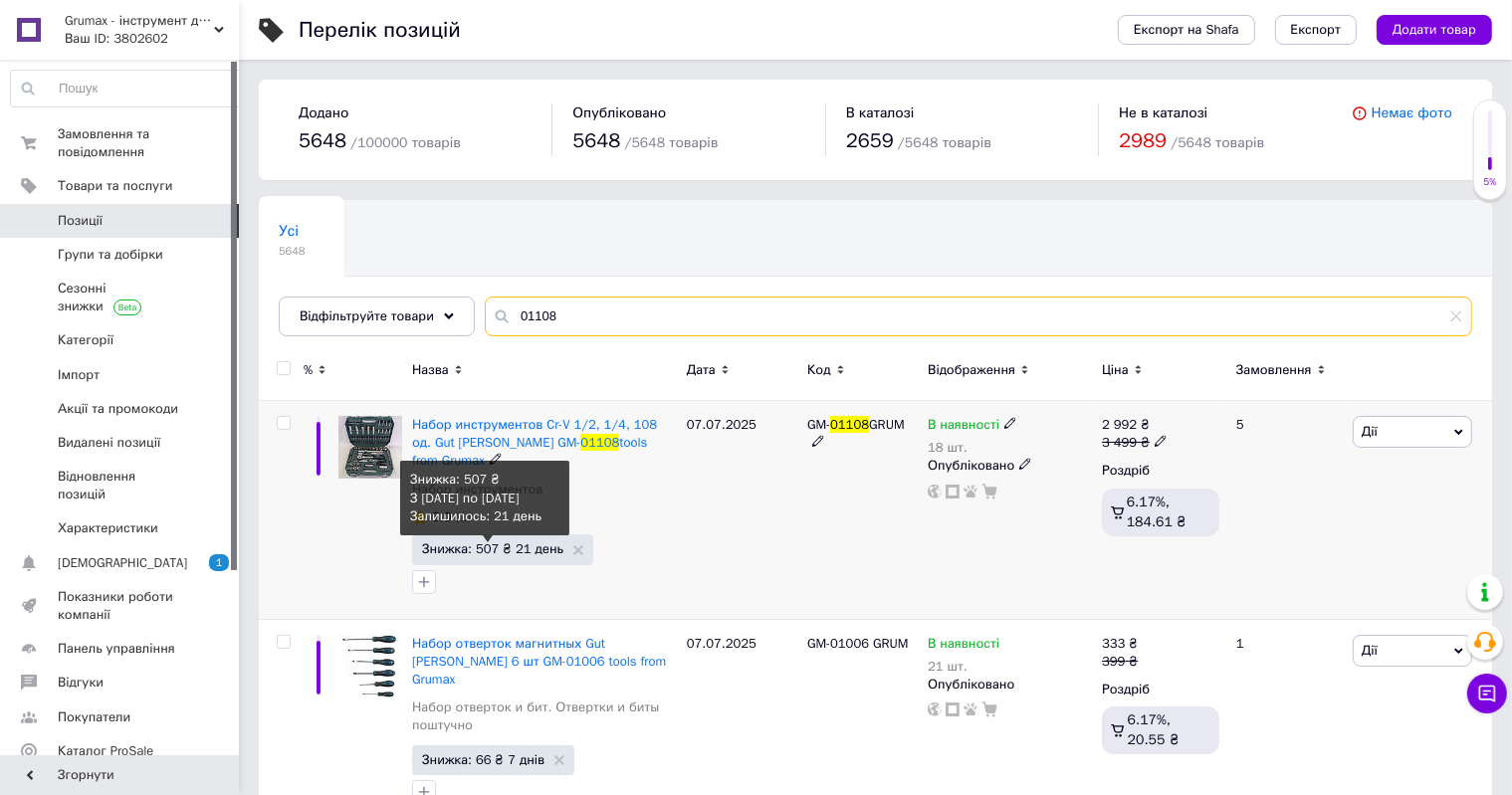 type on "01108" 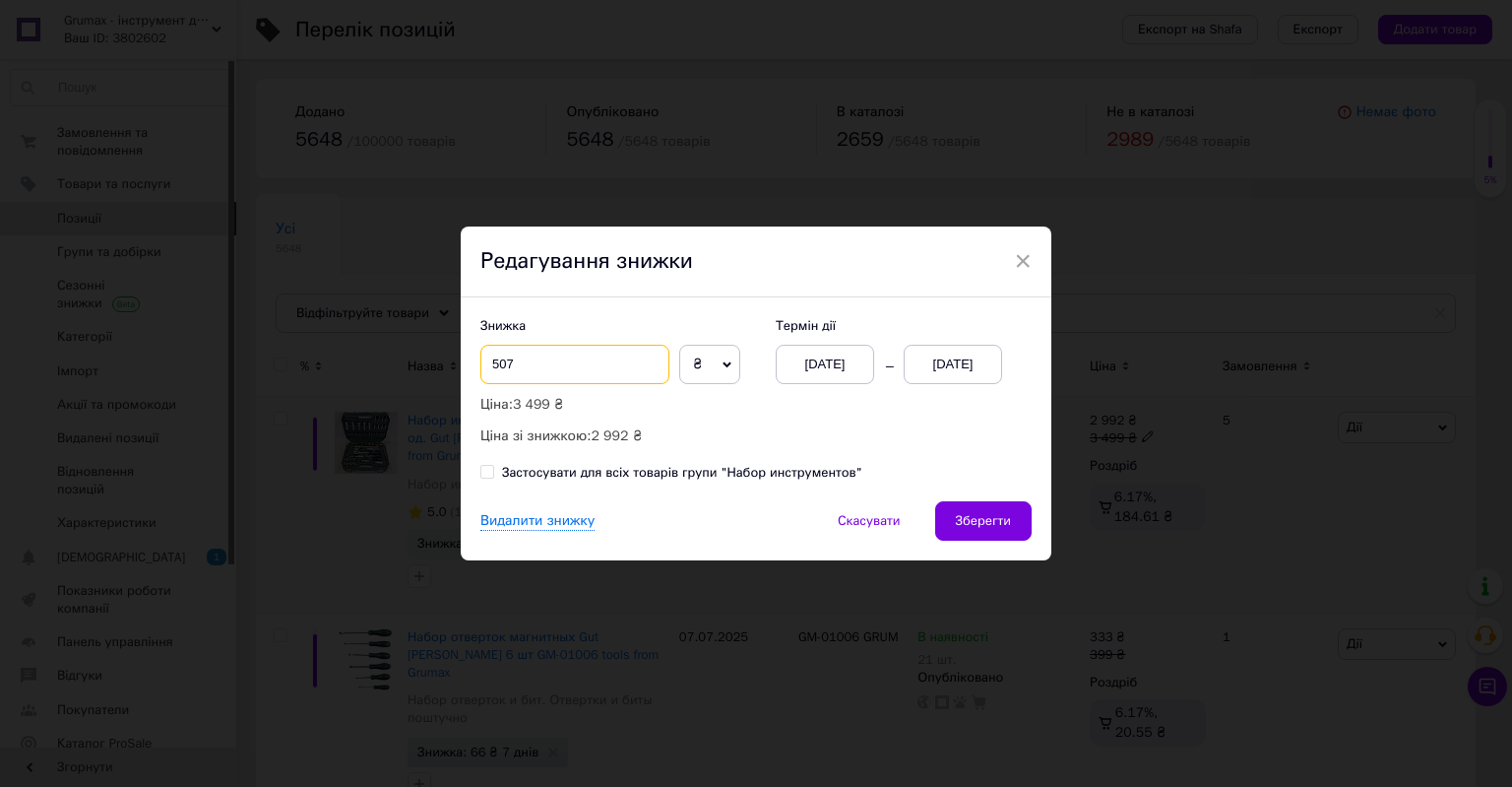 click on "507" at bounding box center (575, 364) 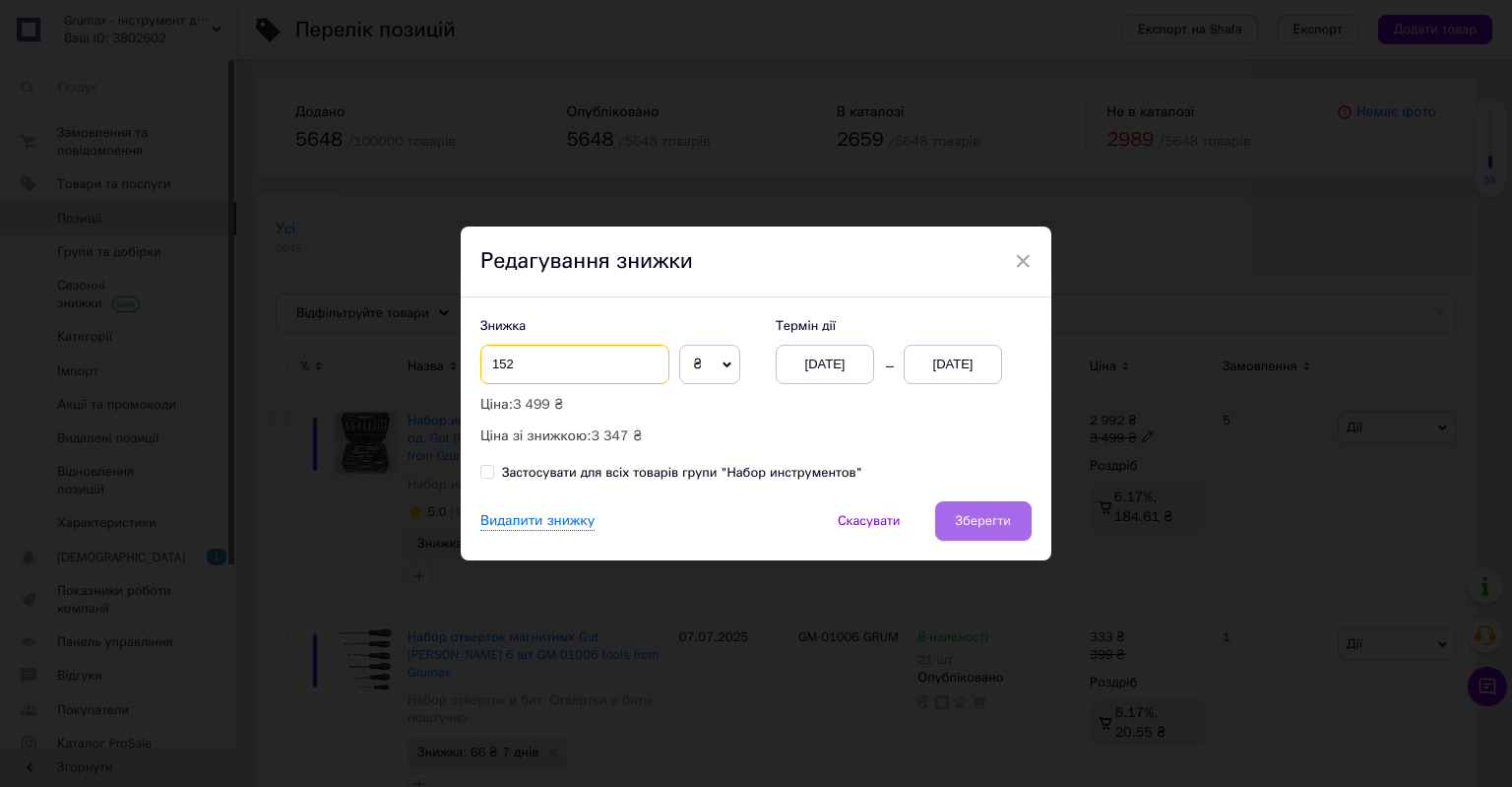 type on "152" 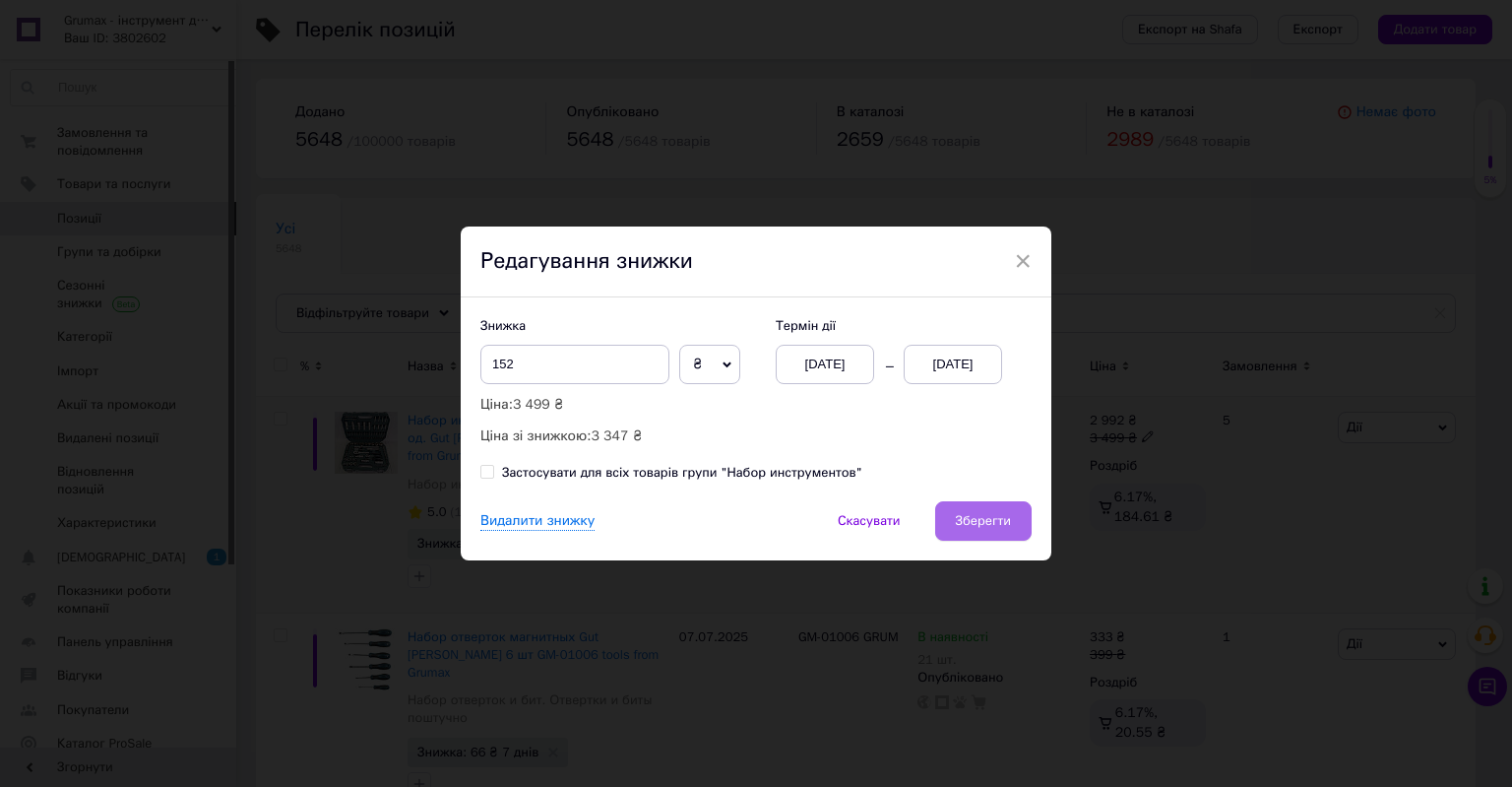 click on "Зберегти" at bounding box center [983, 521] 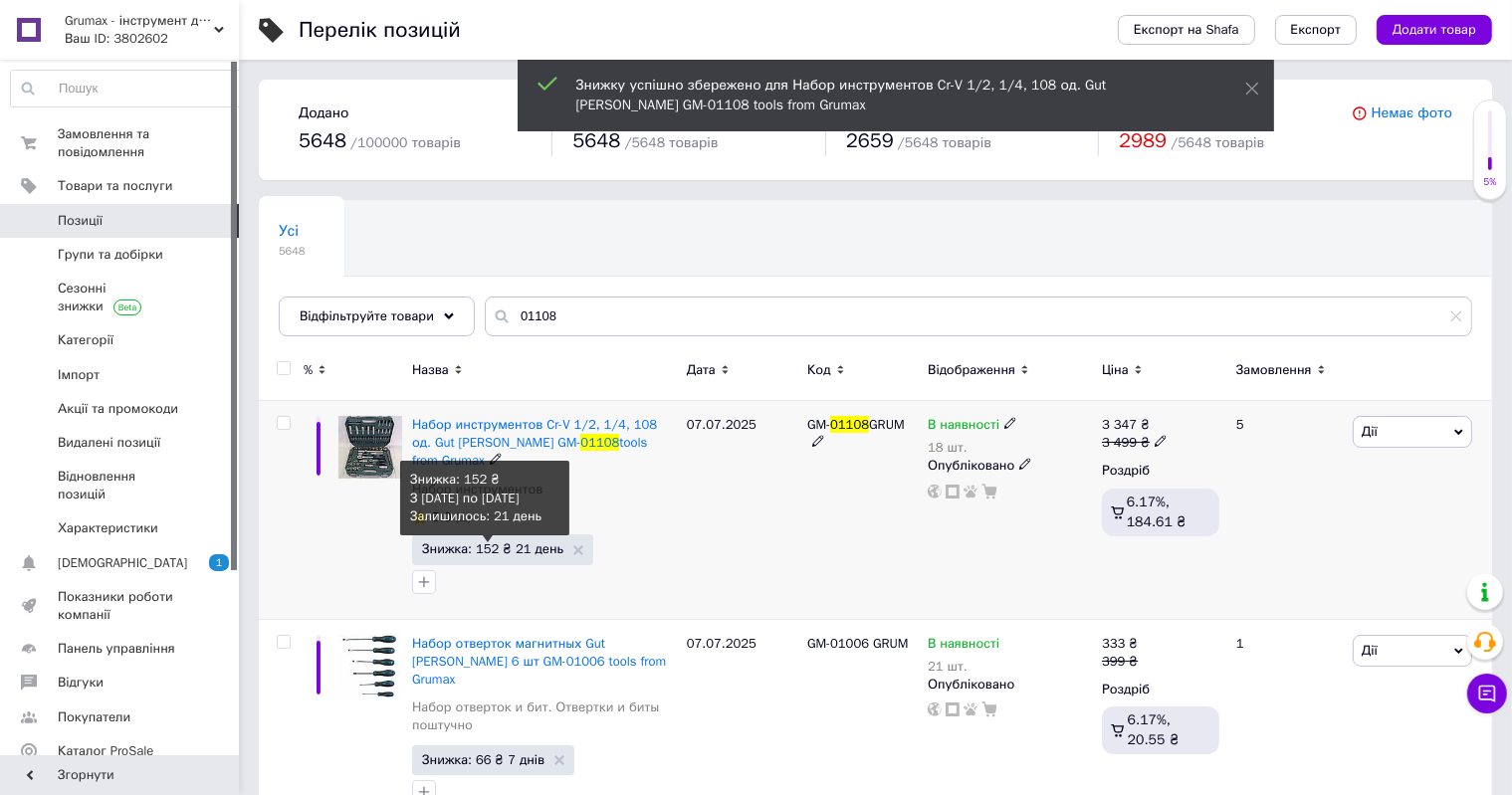 click on "Знижка: 152 ₴ 21 день" at bounding box center [493, 548] 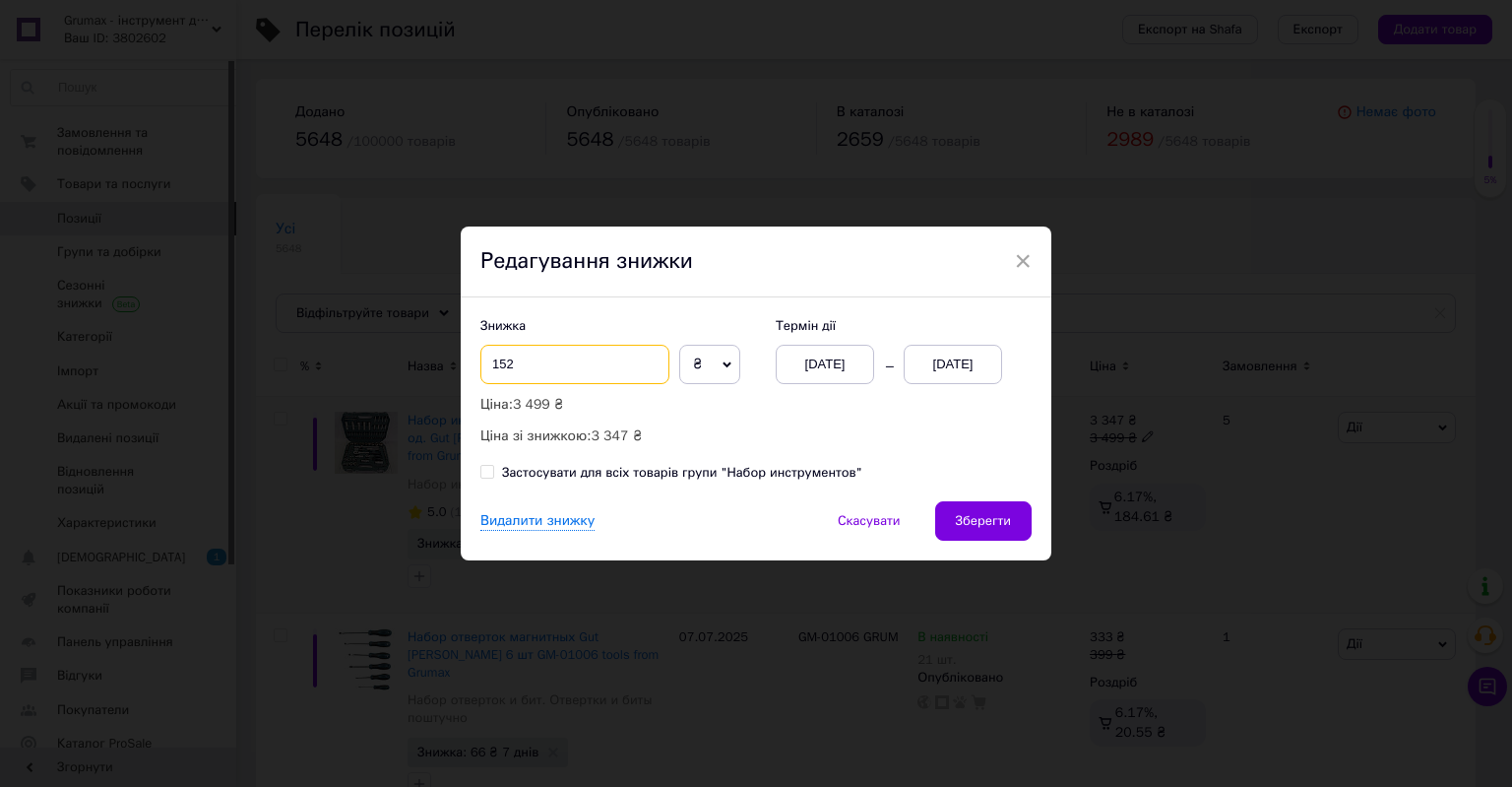 click on "152" at bounding box center [575, 364] 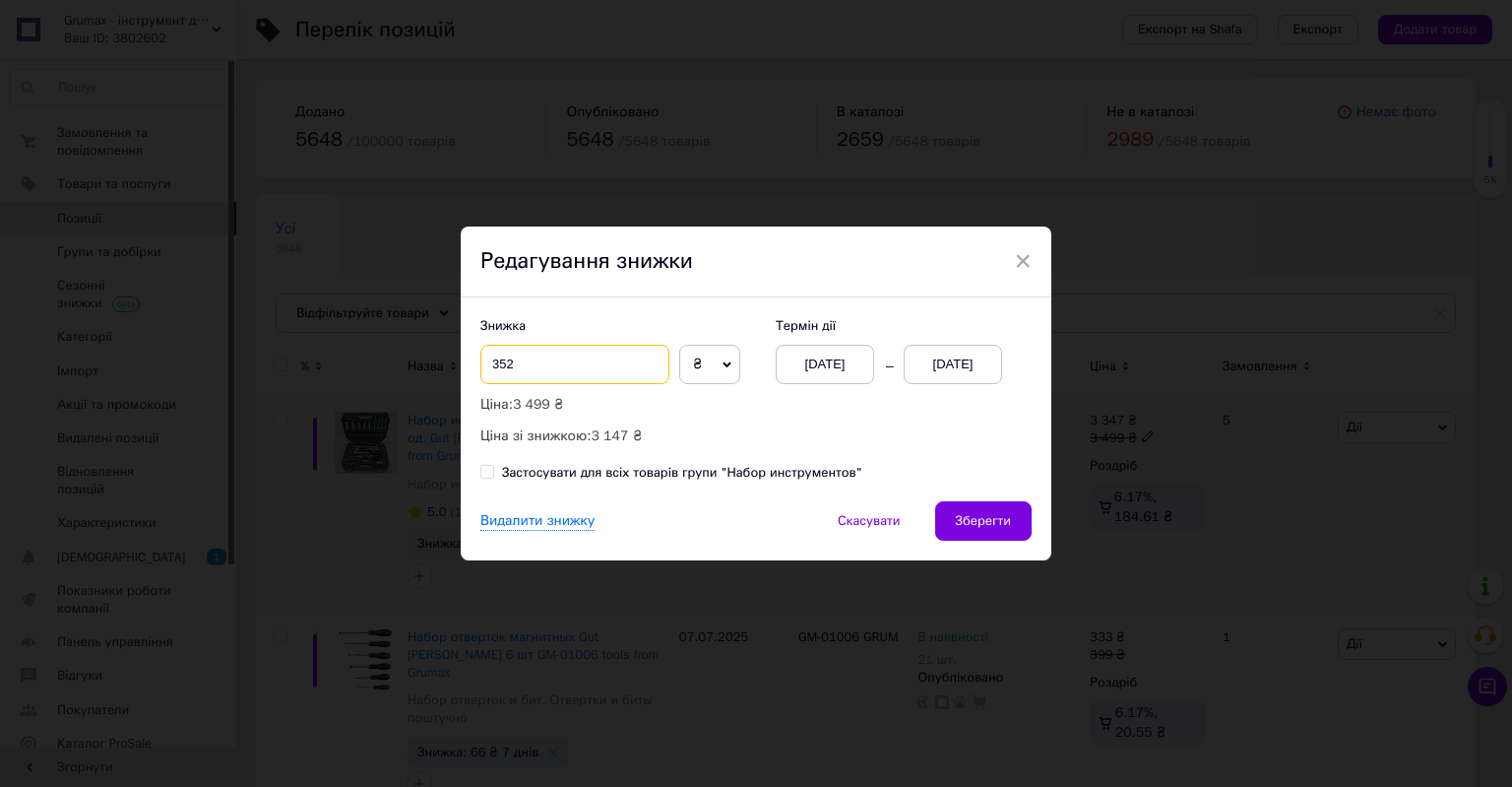 type on "352" 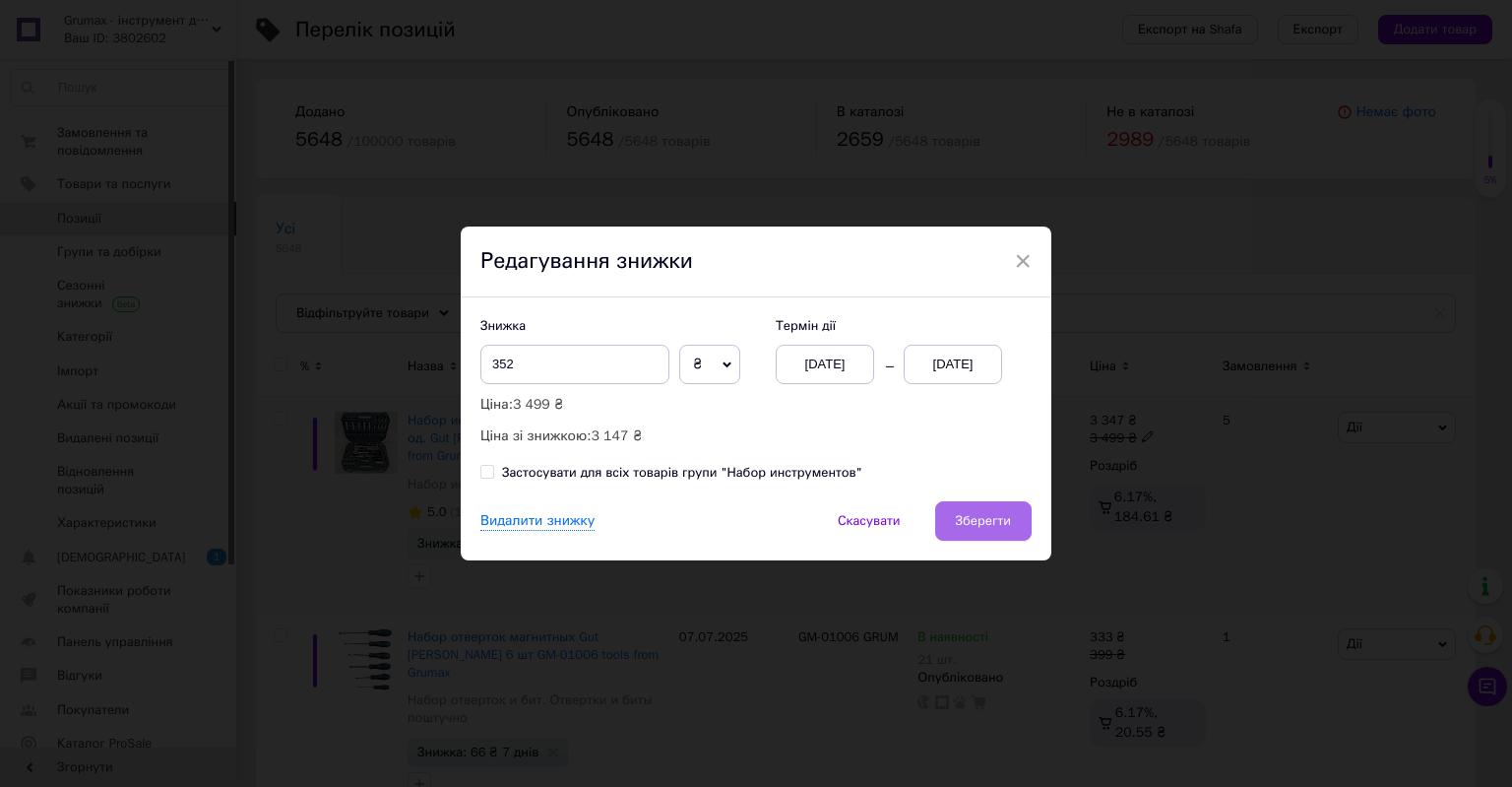 click on "Знижка 352 ₴ % Ціна:  3 499   ₴ Ціна зі знижкою:  3 147   ₴ Термін дії 04.07.2025 31.07.2025 Застосувати для всіх товарів групи "Набор инструментов"" at bounding box center (756, 399) 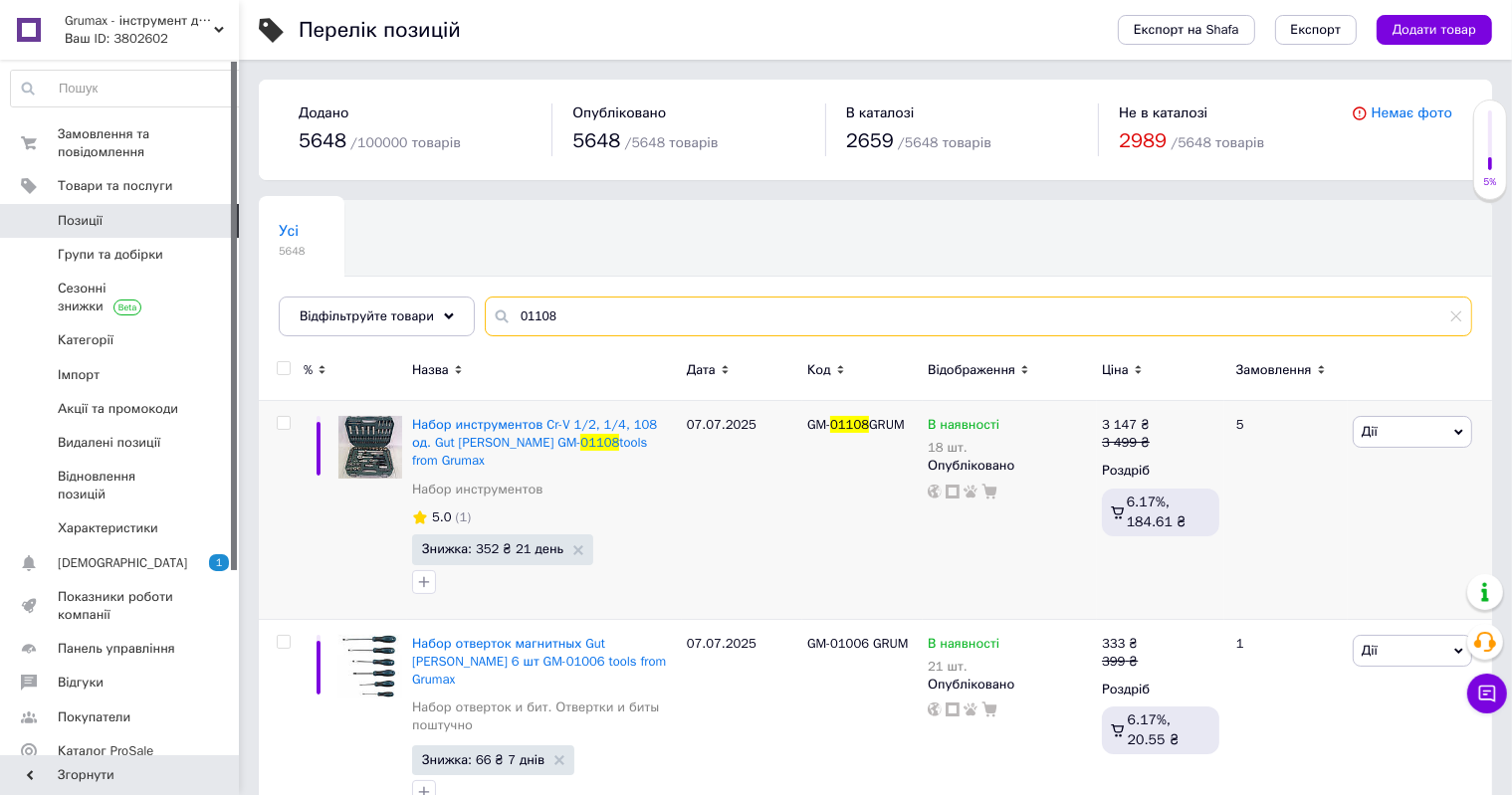 click on "01108" at bounding box center (978, 316) 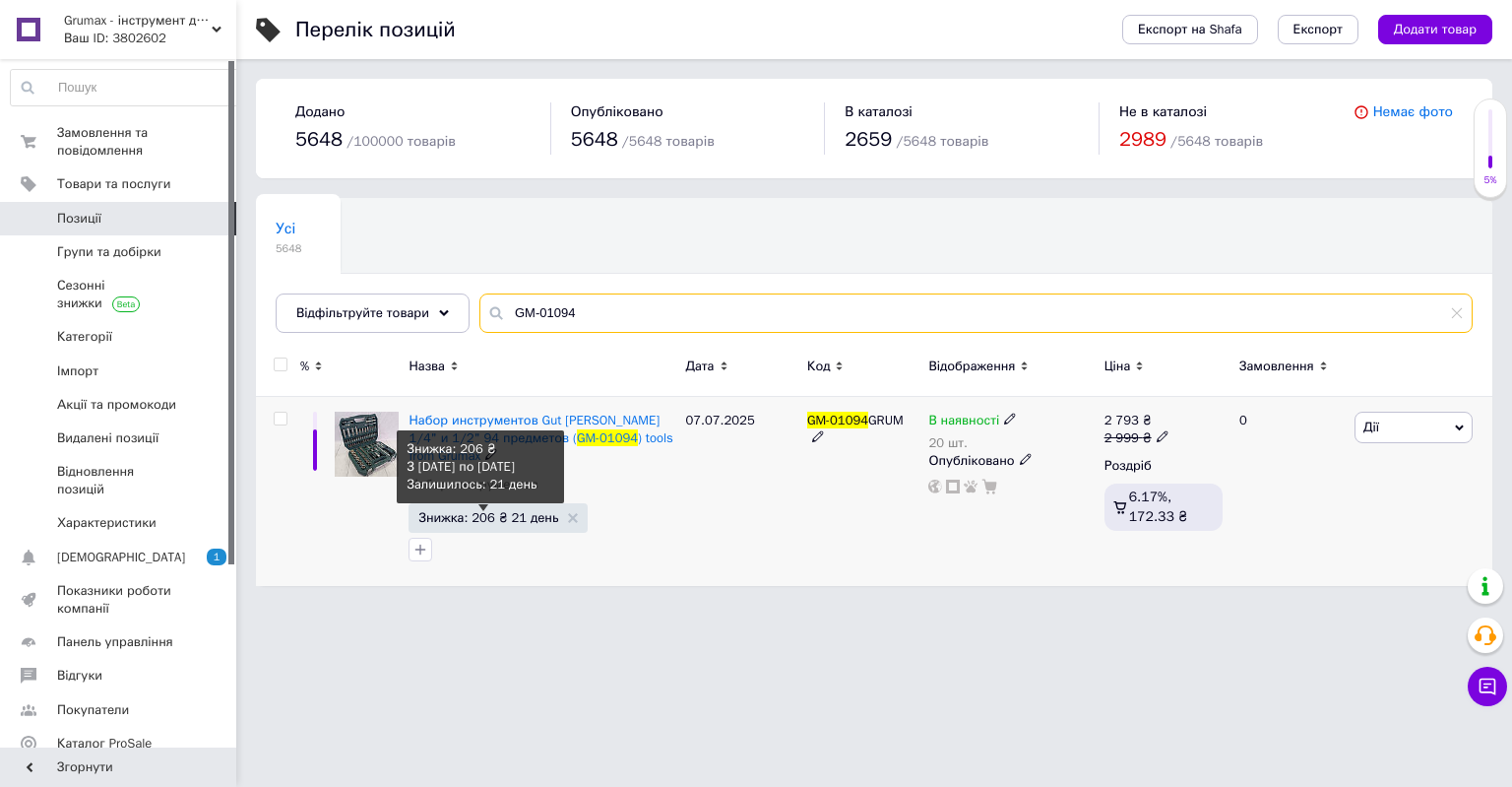type on "GM-01094" 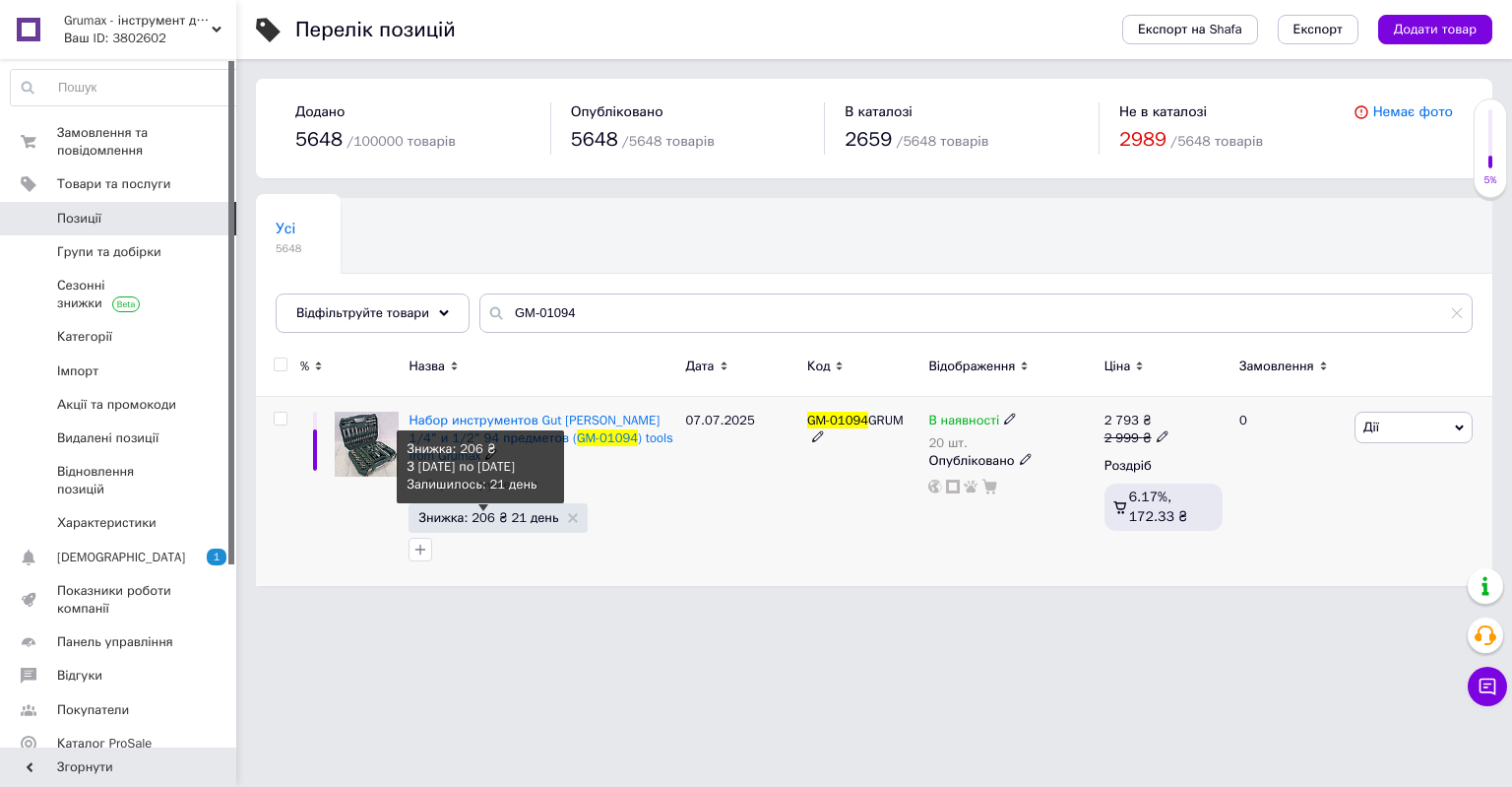 click on "Знижка: 206 ₴ 21 день" at bounding box center [488, 517] 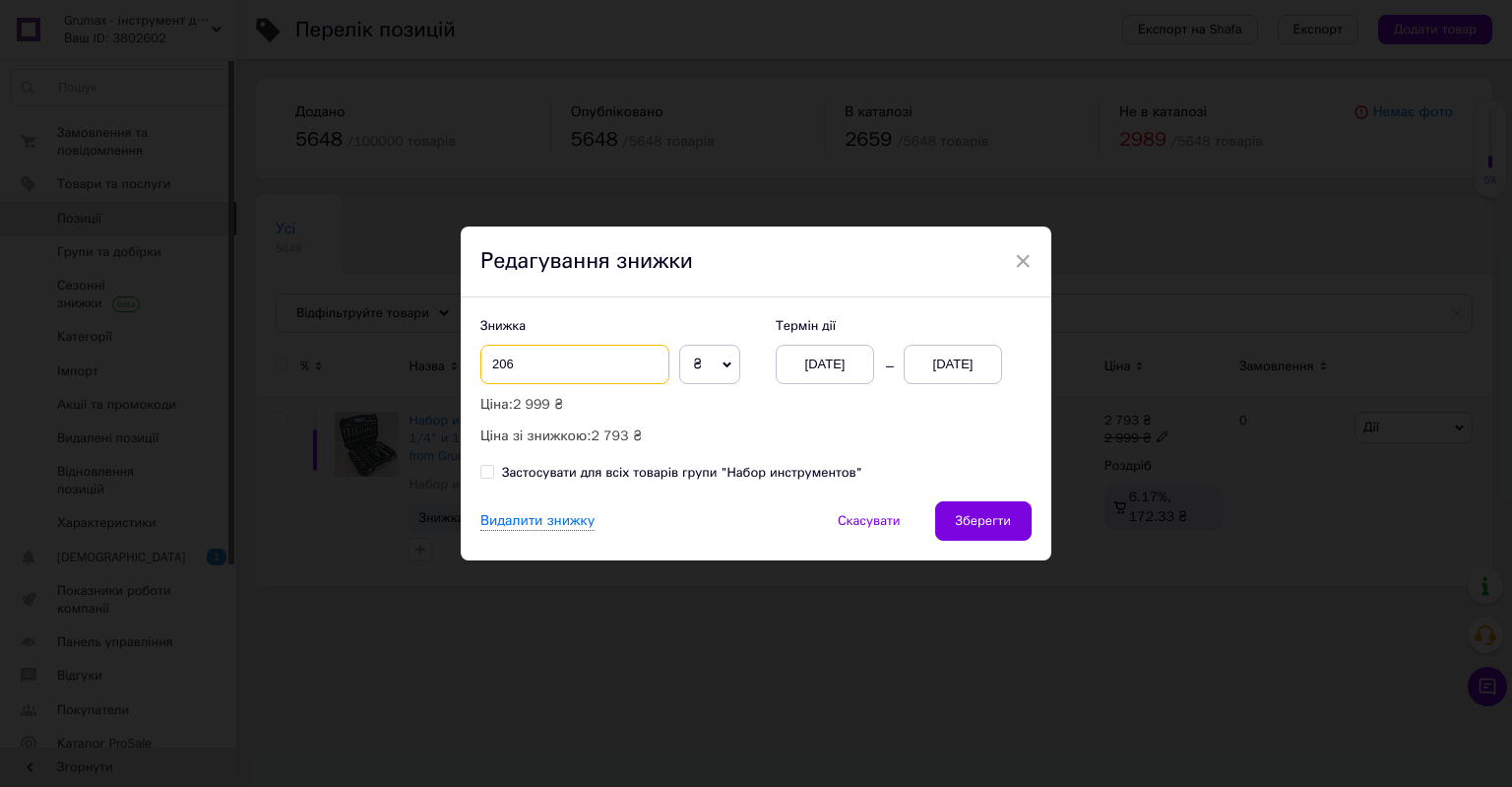 click on "206" at bounding box center [575, 364] 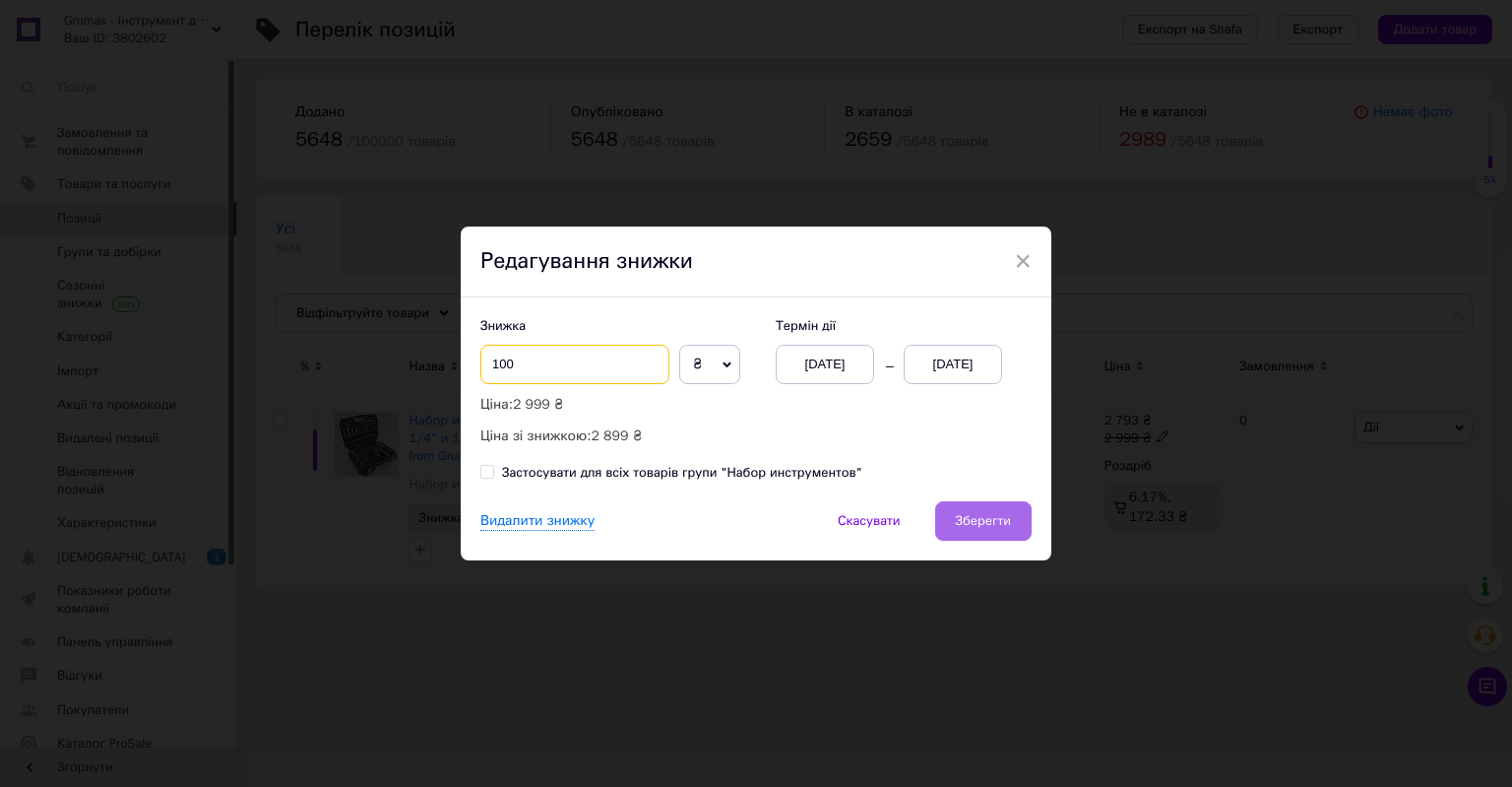 type on "100" 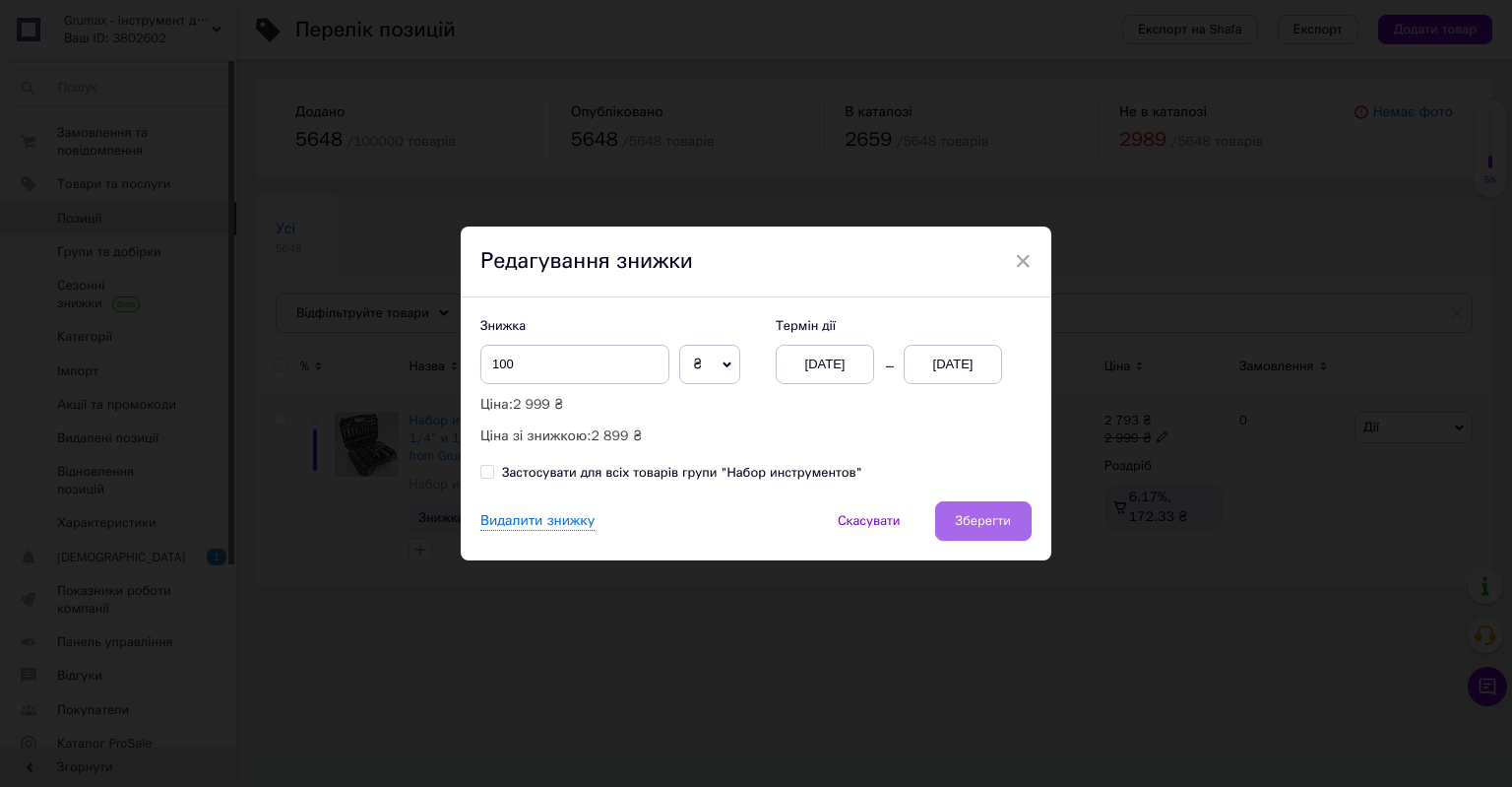 click on "Зберегти" at bounding box center [983, 521] 